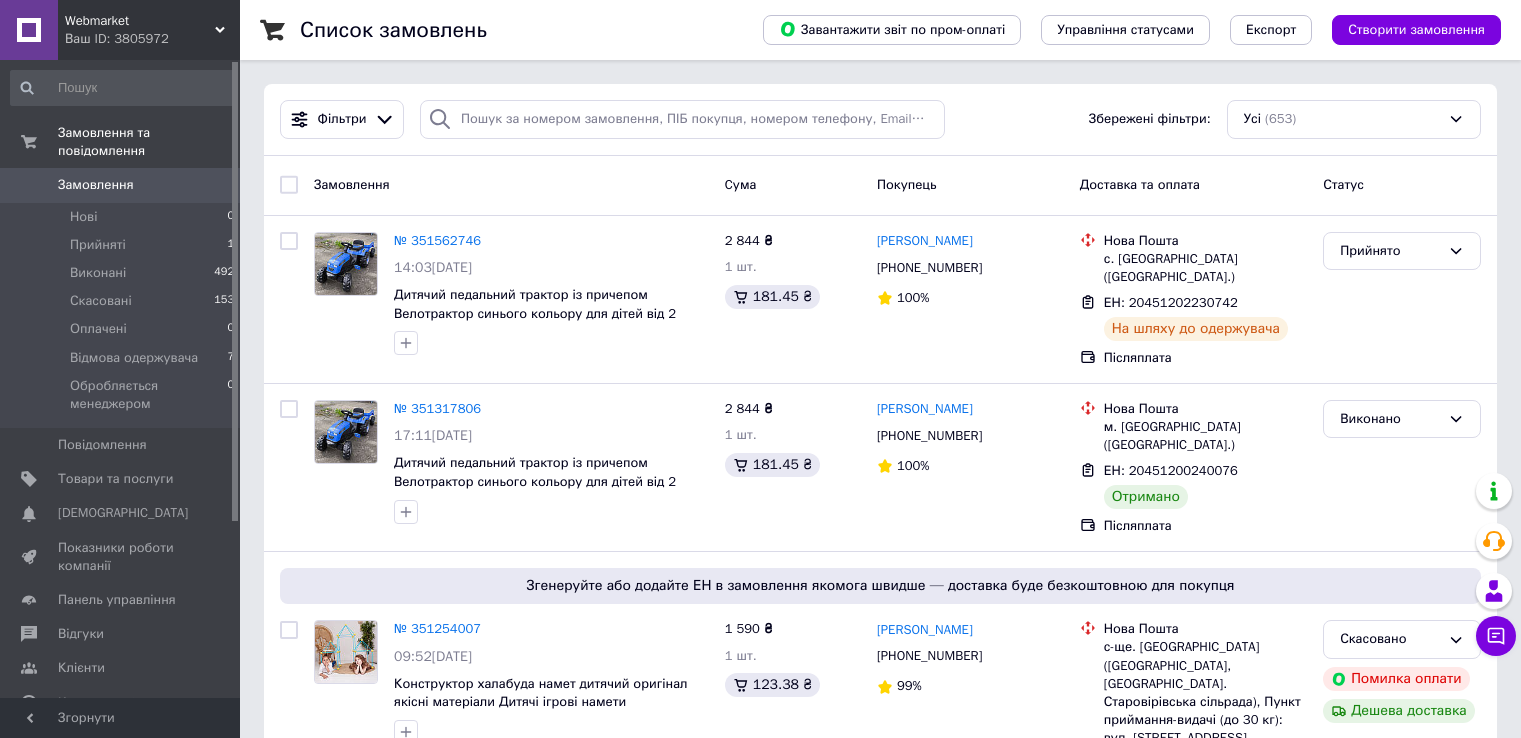 scroll, scrollTop: 0, scrollLeft: 0, axis: both 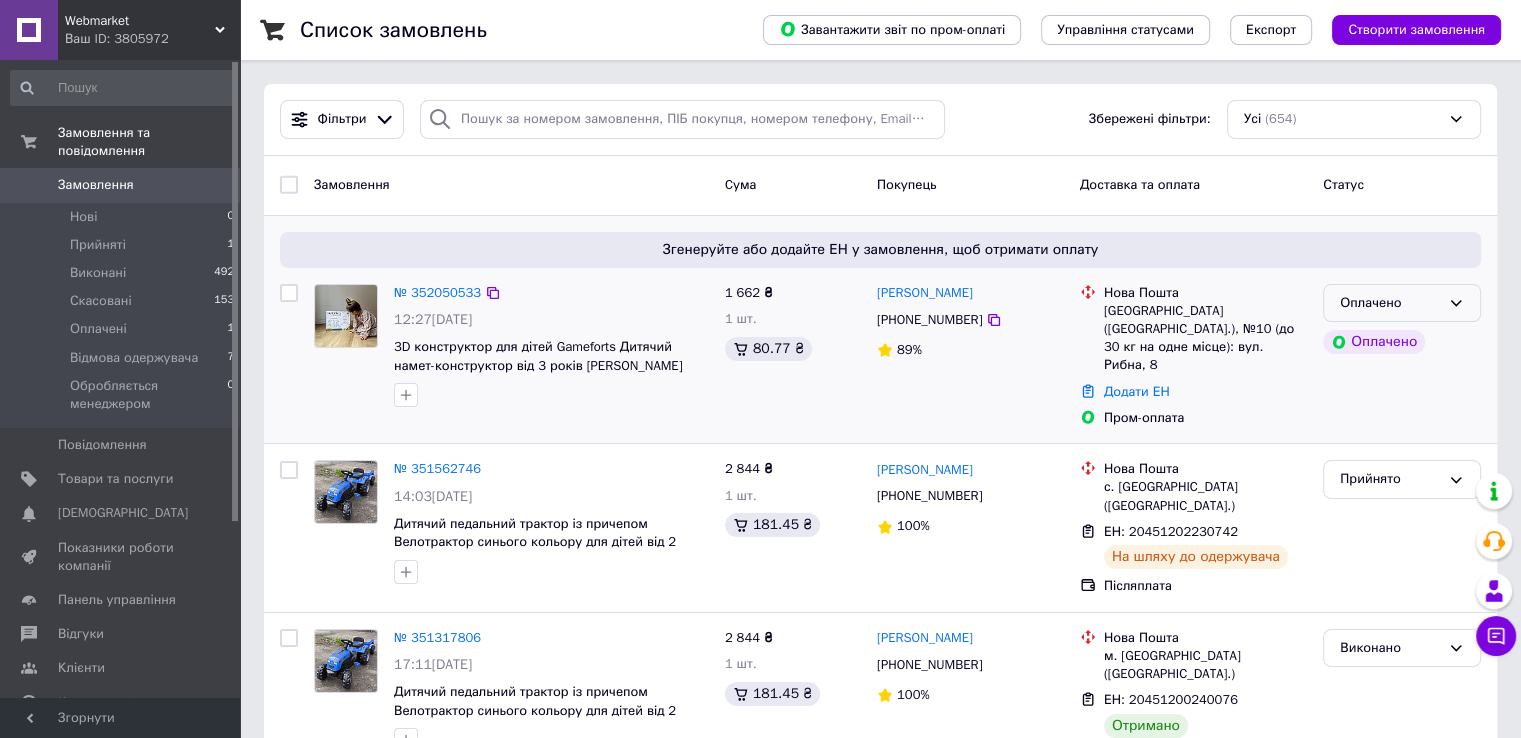 click on "Оплачено" at bounding box center [1390, 303] 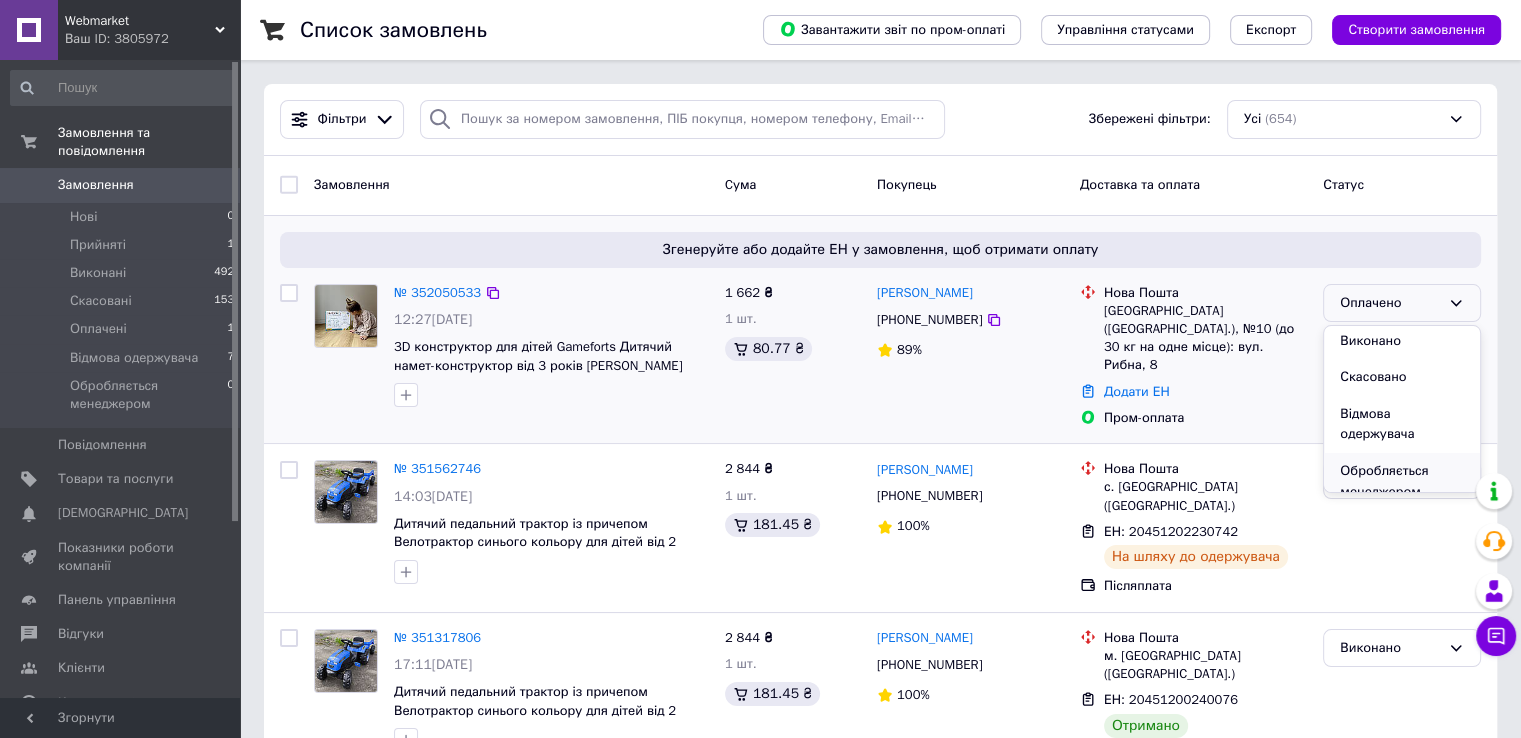 scroll, scrollTop: 57, scrollLeft: 0, axis: vertical 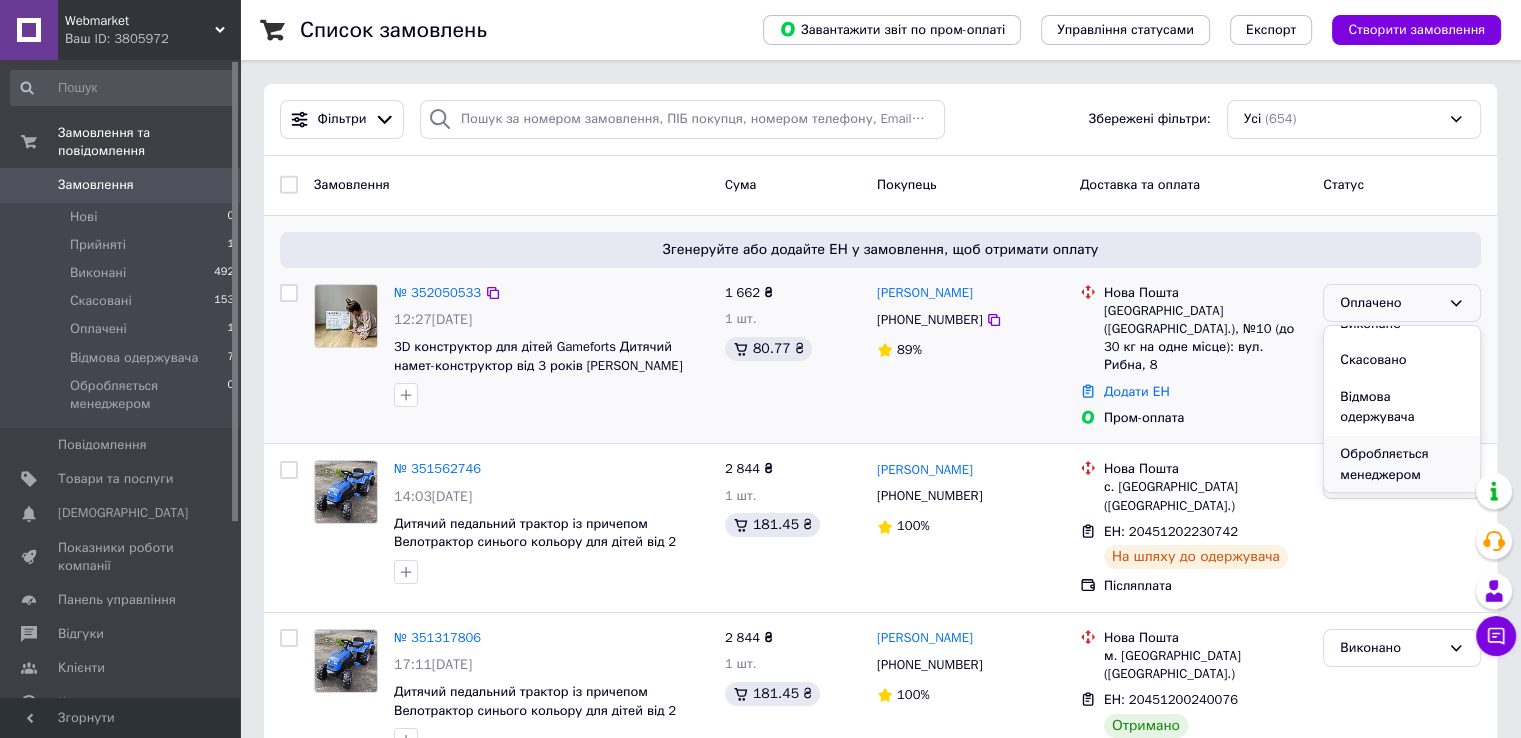 click on "Обробляється менеджером" at bounding box center (1402, 464) 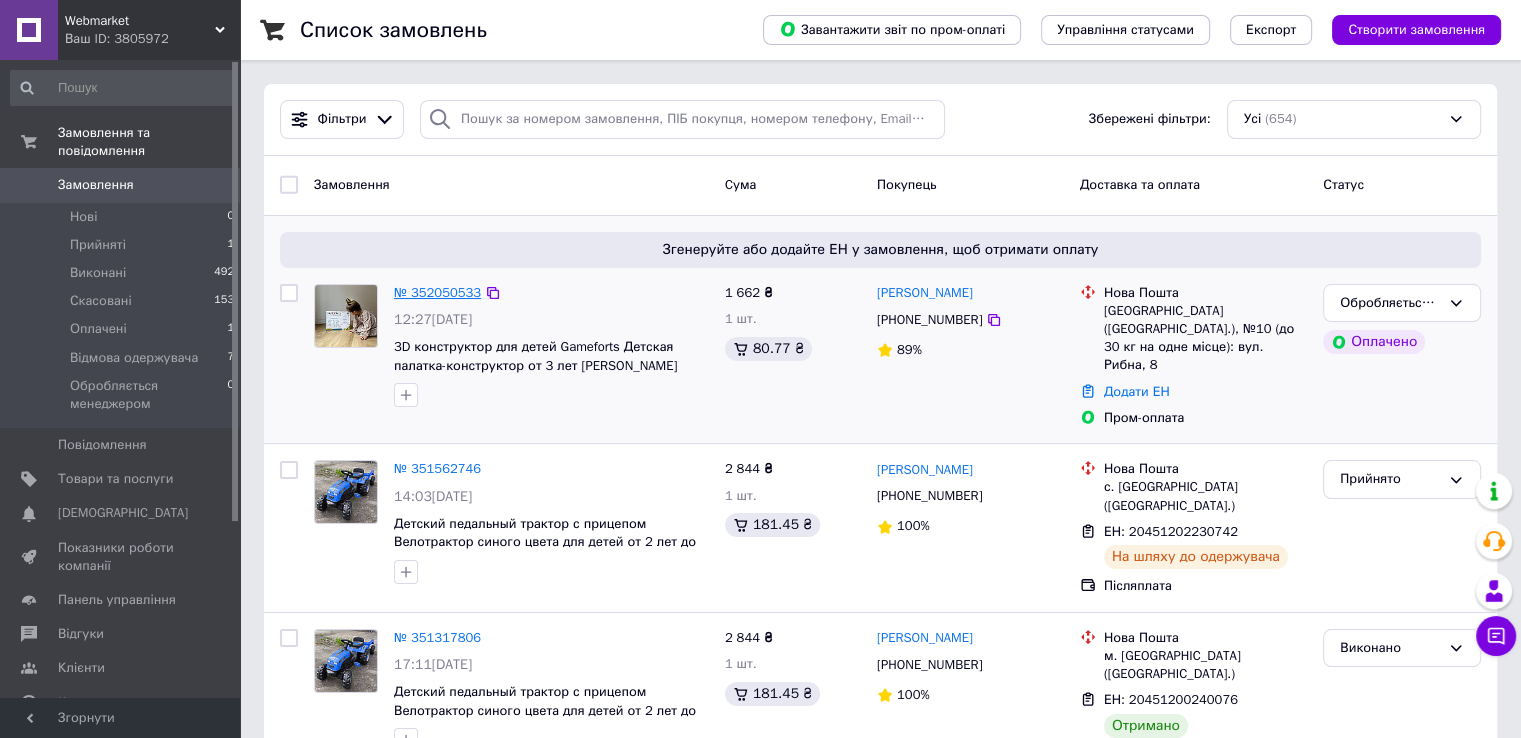 click on "№ 352050533" at bounding box center [437, 292] 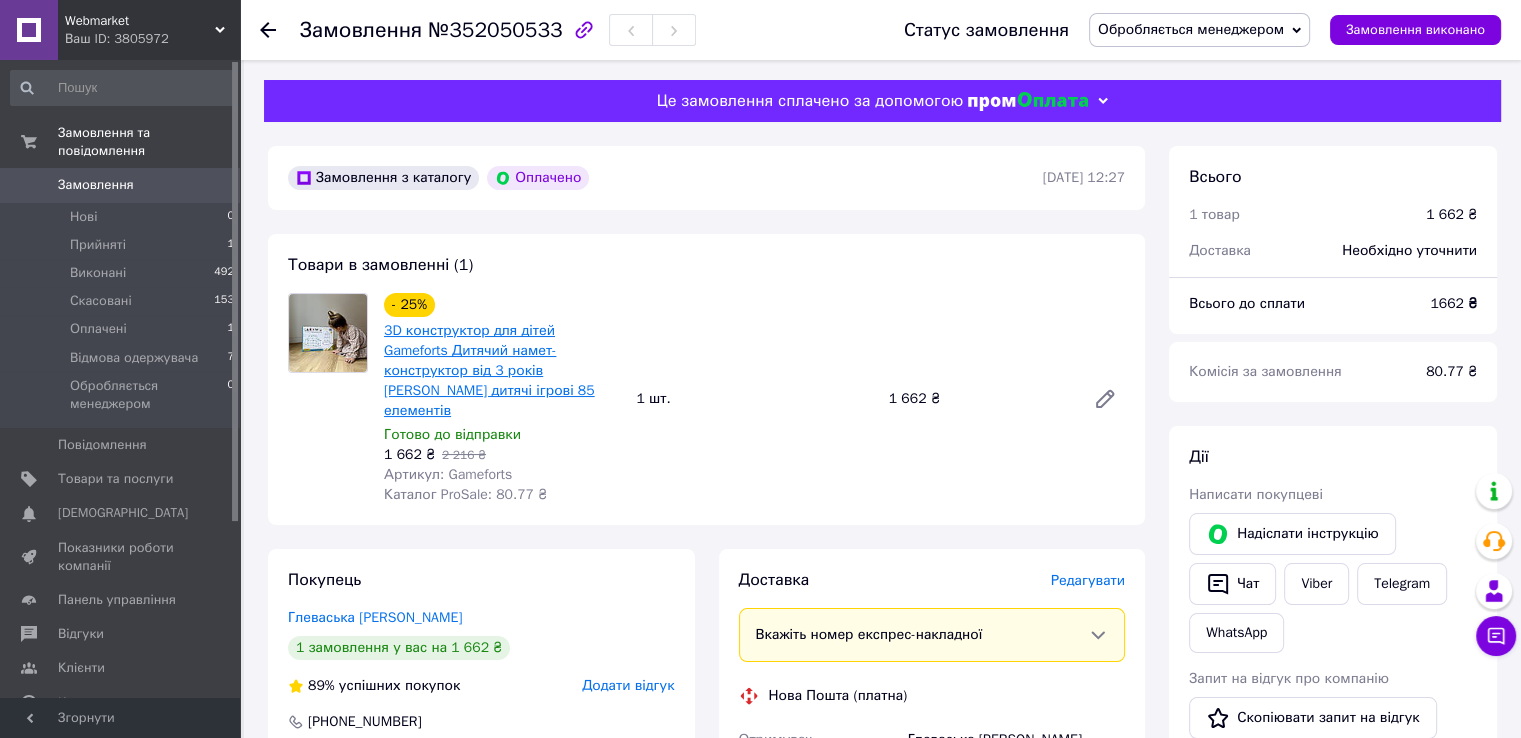 click on "3D конструктор для дітей Gameforts Дитячий намет-конструктор від 3 років Палатки дитячі ігрові 85 елементів" at bounding box center [489, 370] 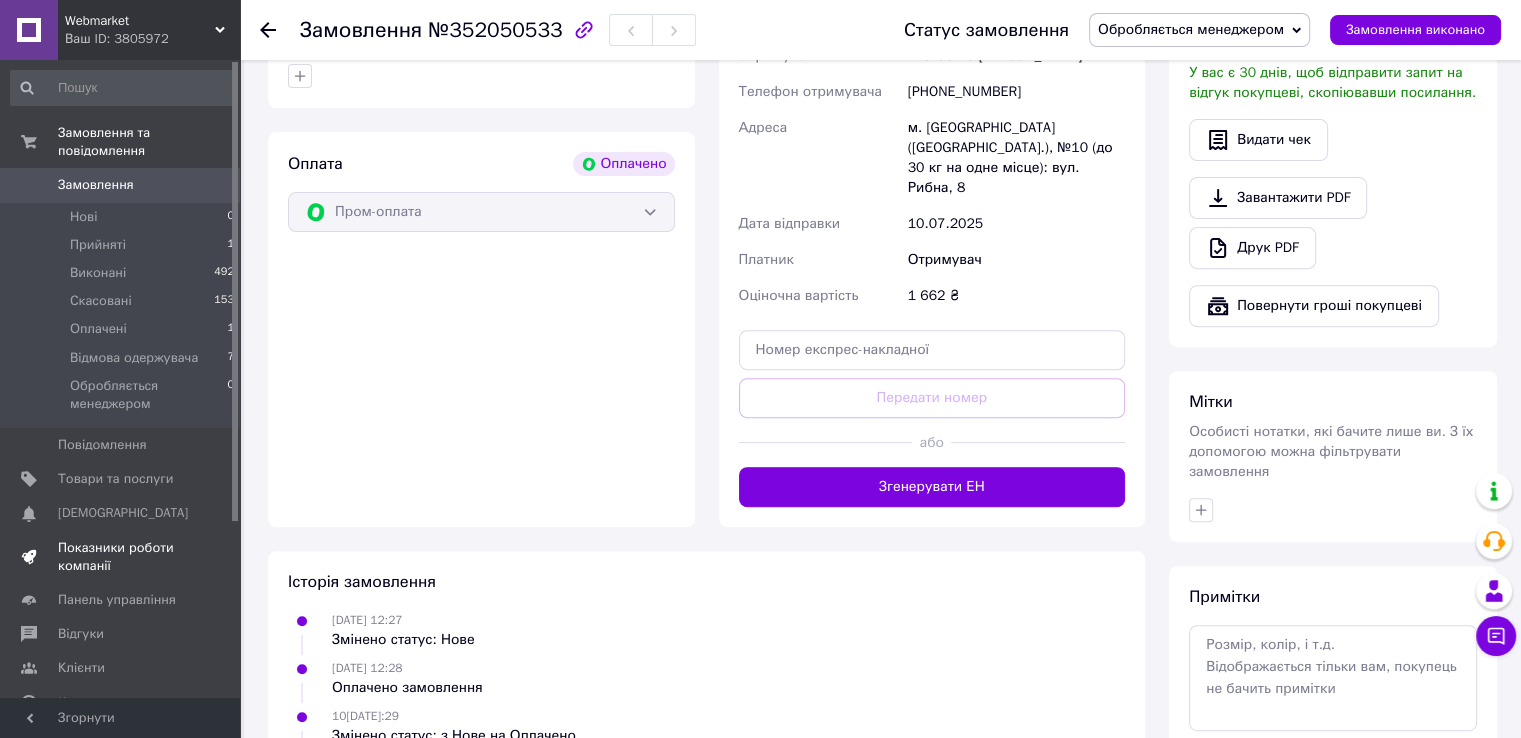 scroll, scrollTop: 780, scrollLeft: 0, axis: vertical 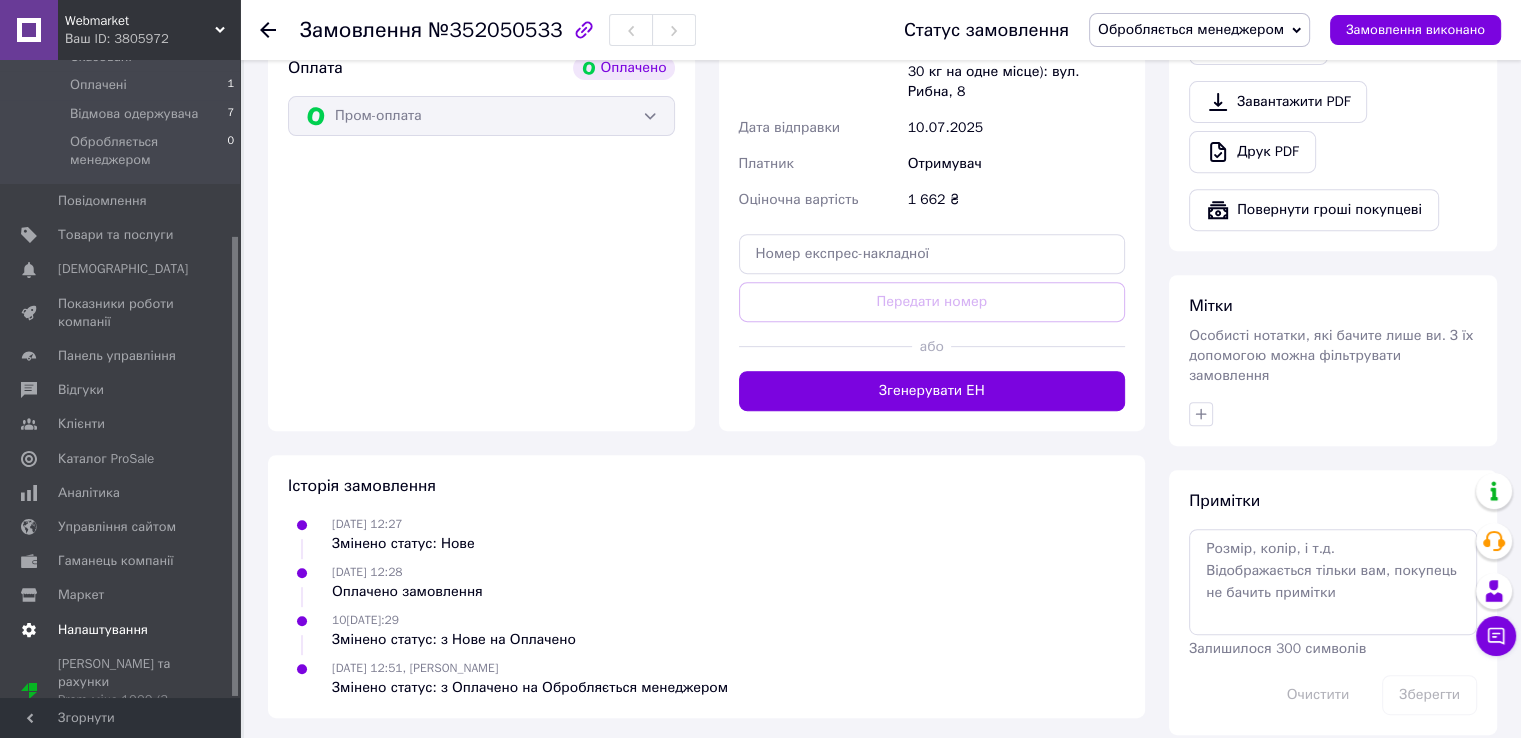 click on "Налаштування" at bounding box center [123, 630] 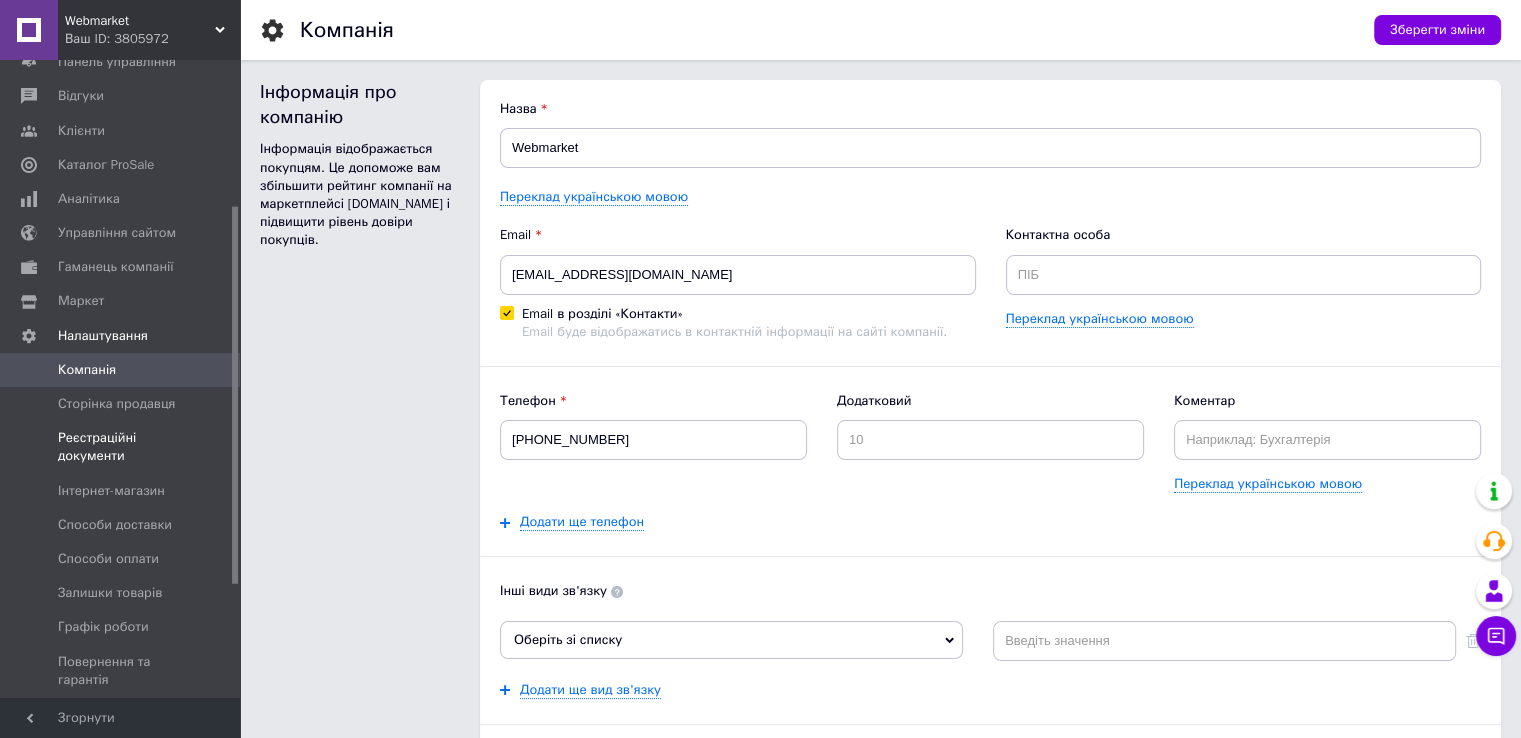 scroll, scrollTop: 0, scrollLeft: 0, axis: both 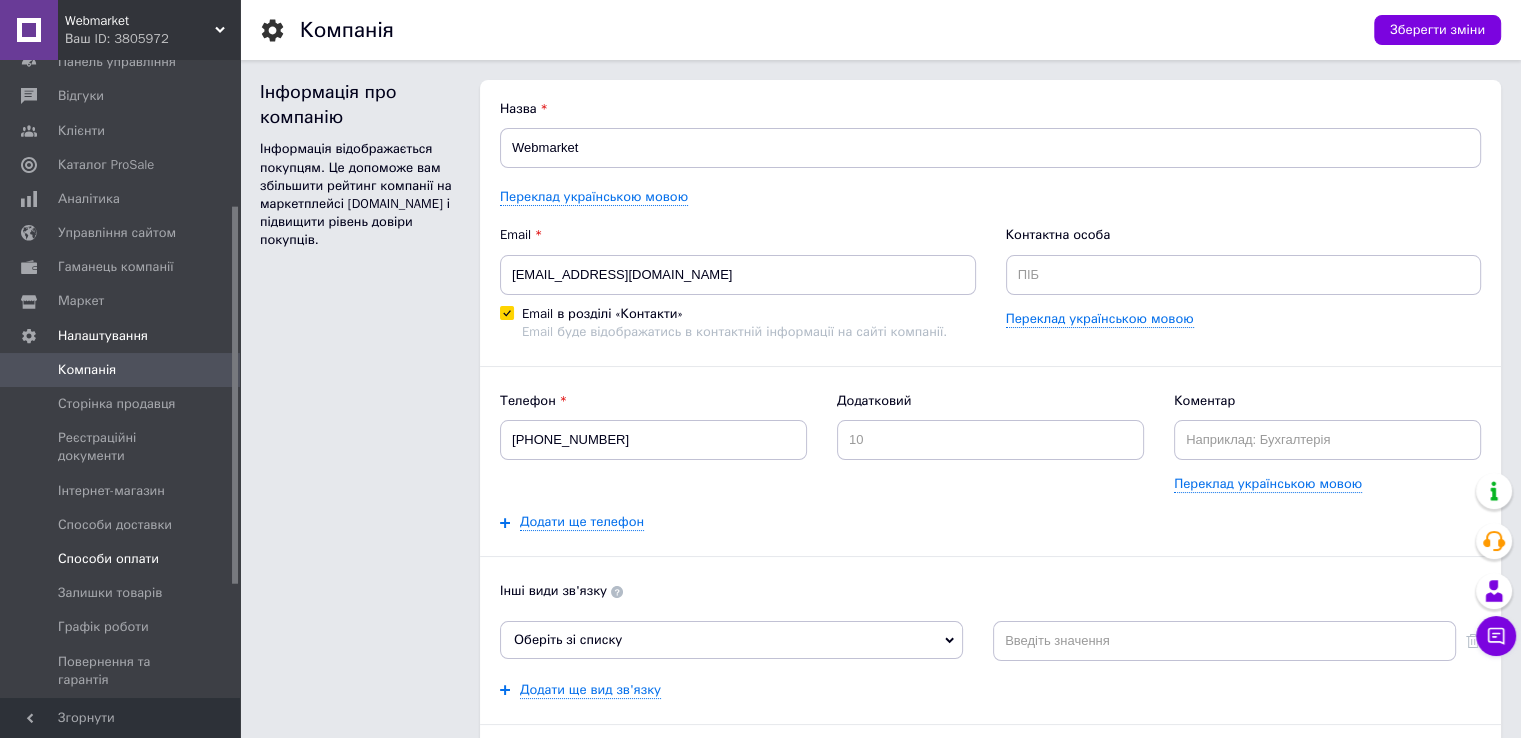 click on "Способи оплати" at bounding box center [108, 559] 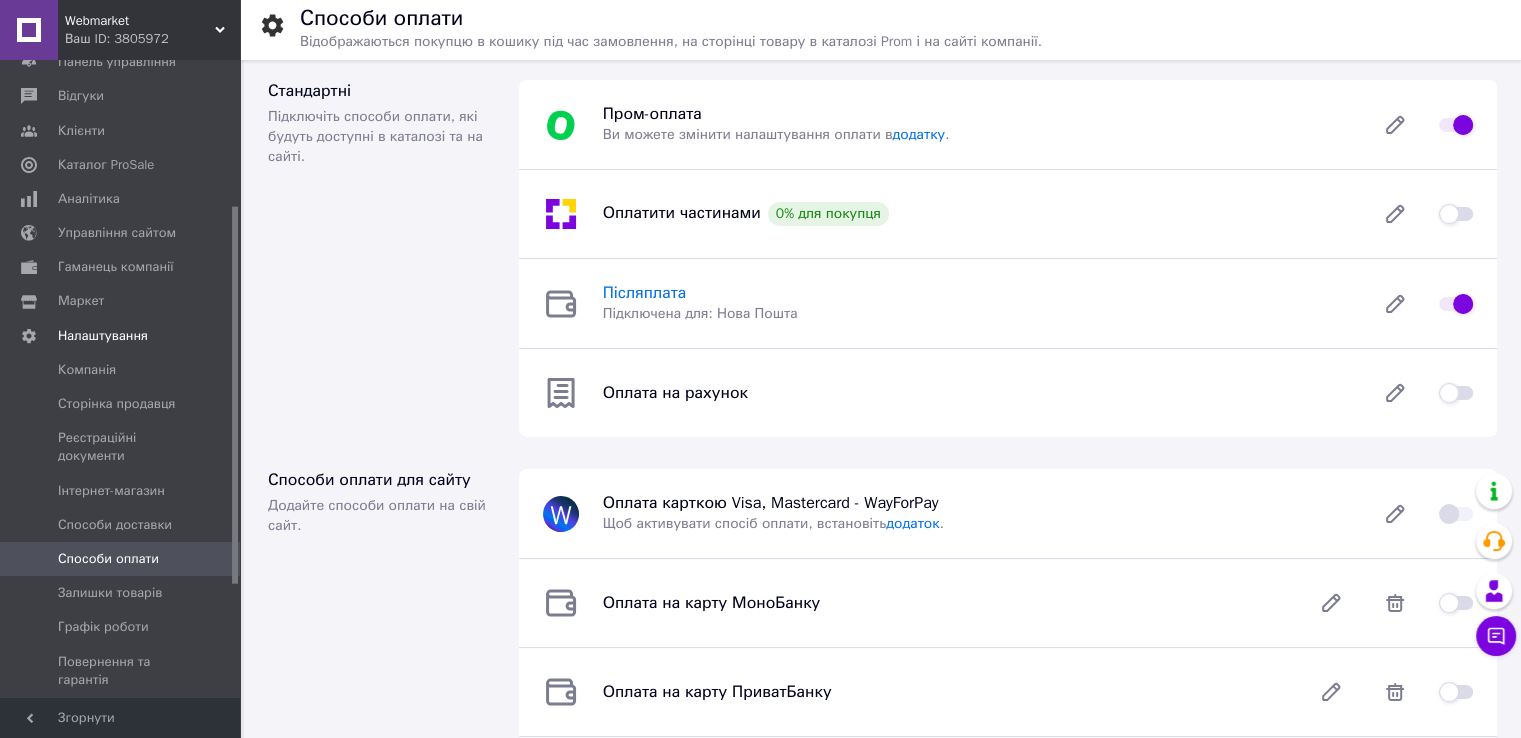 click on "Післяплата" at bounding box center [645, 293] 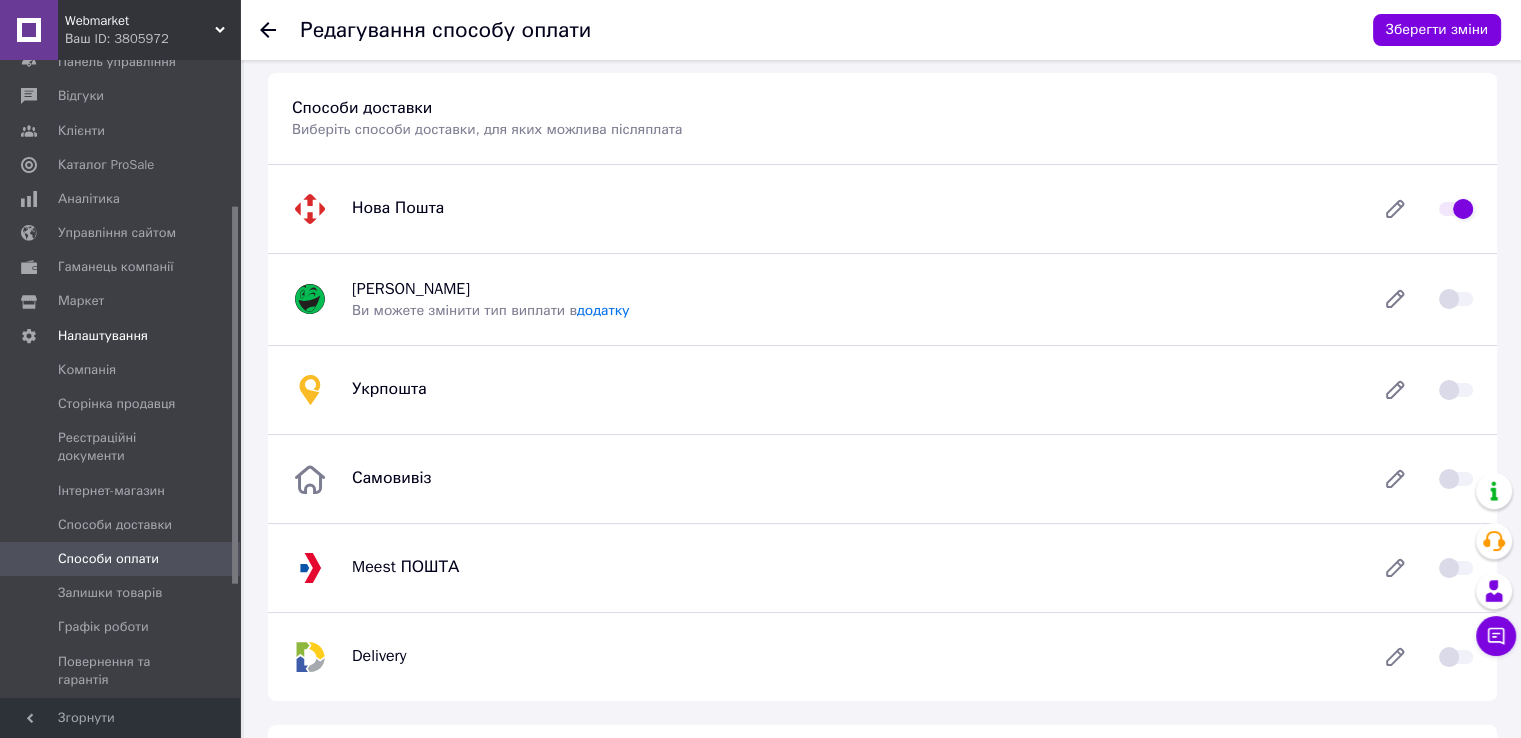 scroll, scrollTop: 55, scrollLeft: 0, axis: vertical 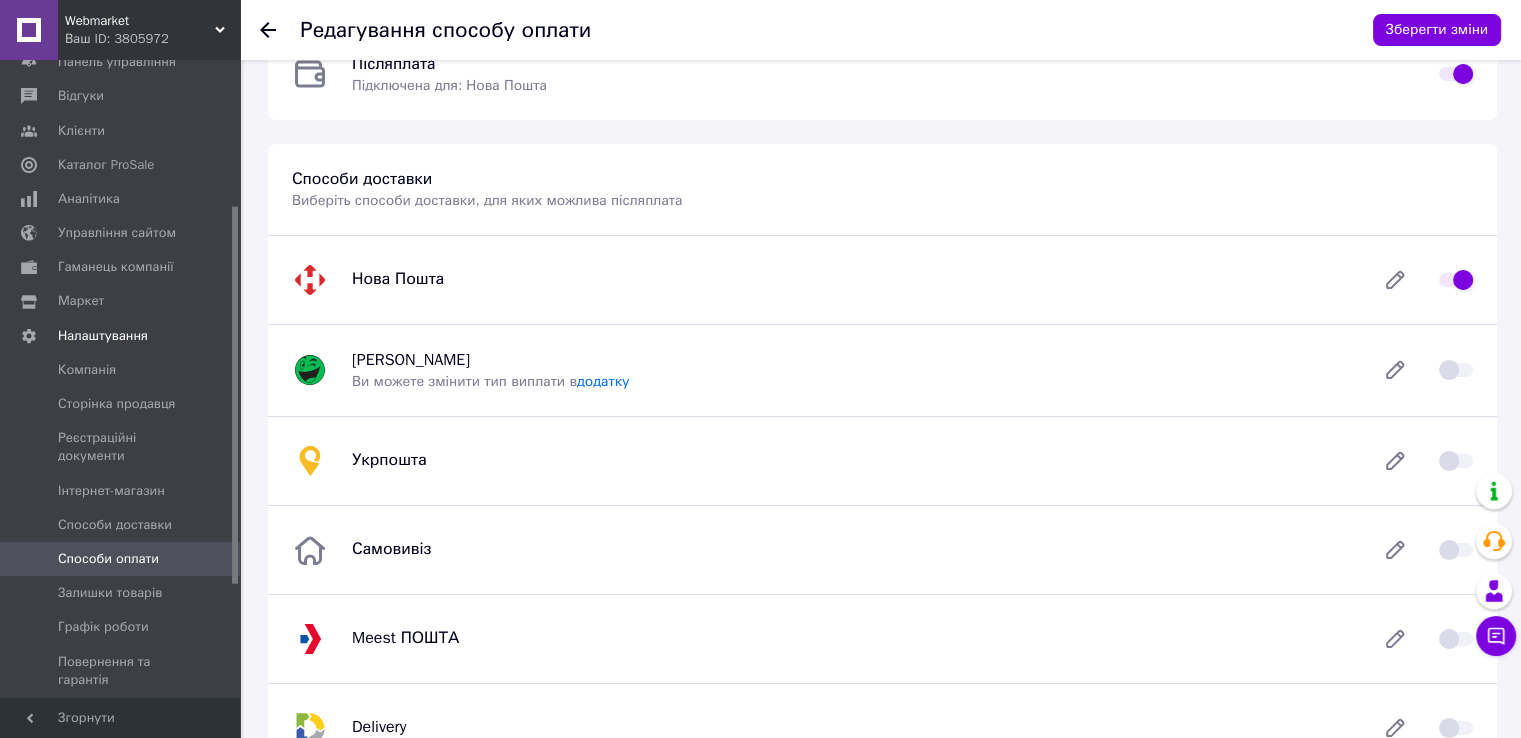 click on "Способи оплати" at bounding box center [121, 559] 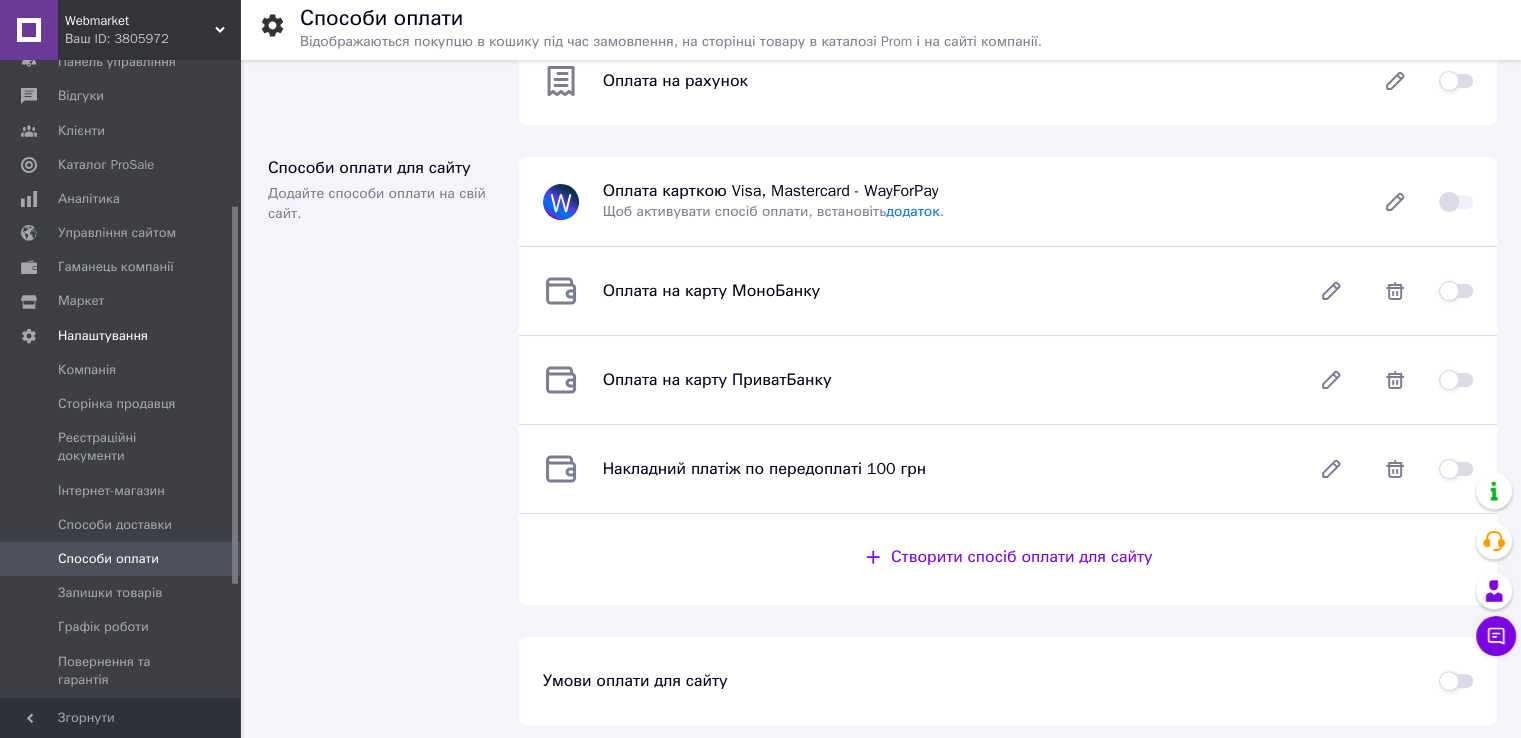 scroll, scrollTop: 316, scrollLeft: 0, axis: vertical 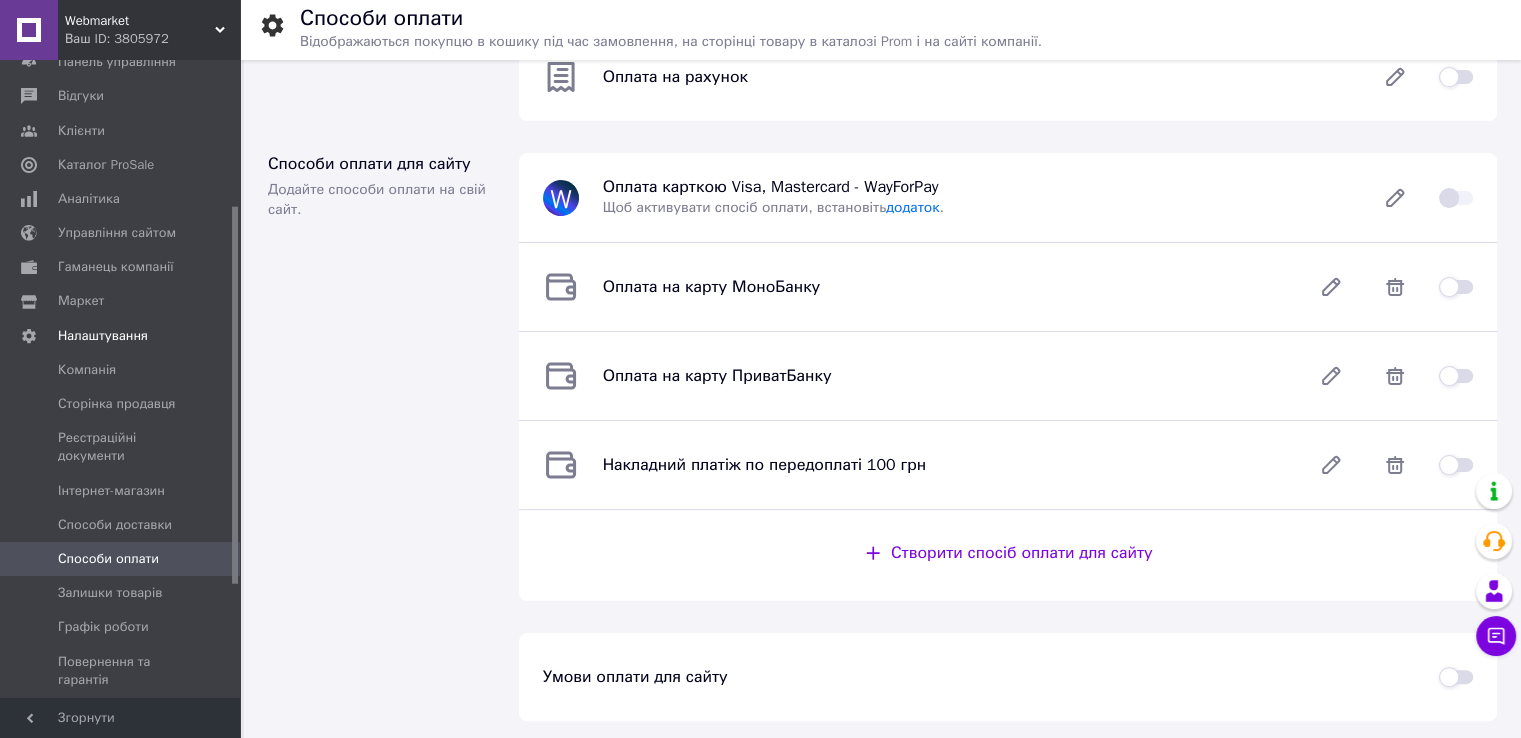 click on "Умови оплати для сайту" at bounding box center [635, 677] 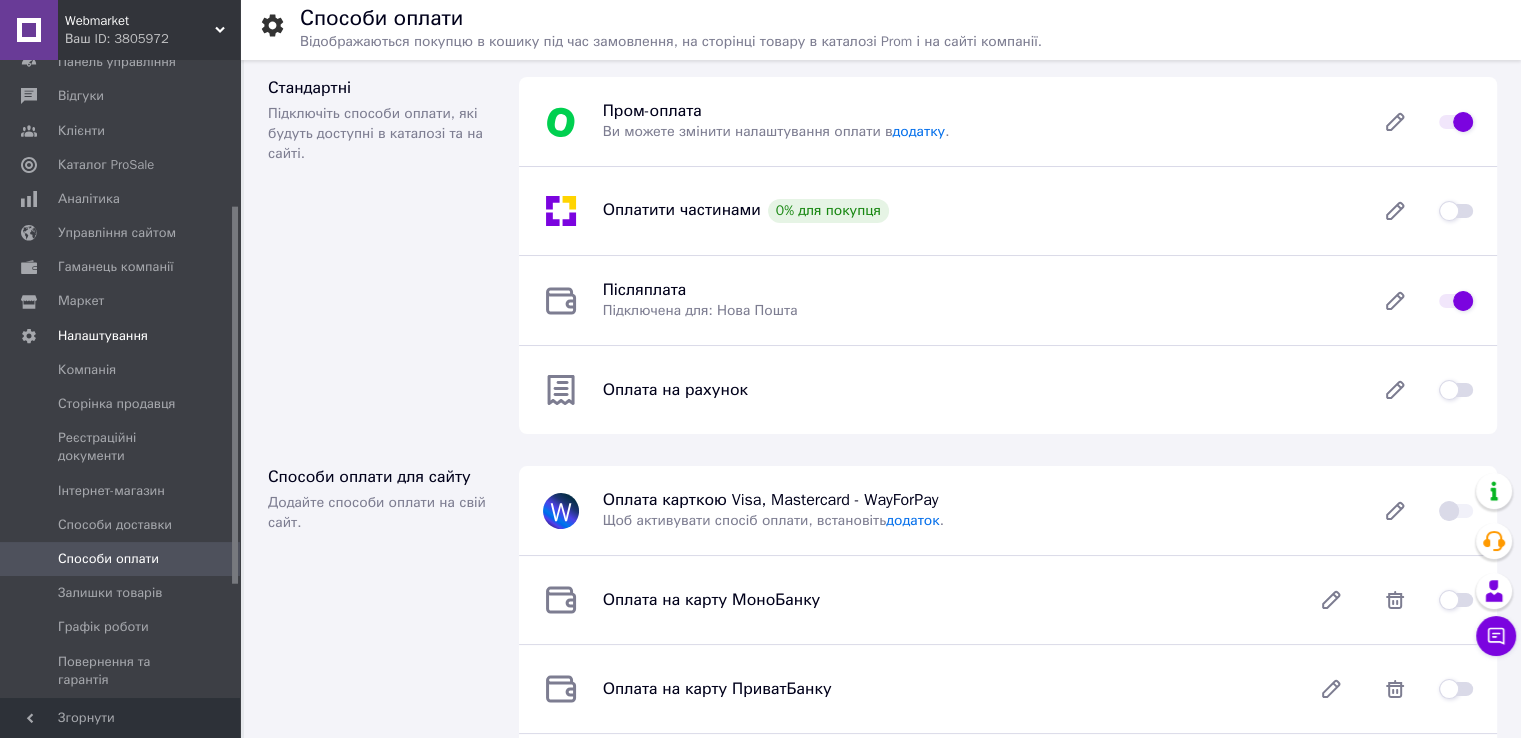 scroll, scrollTop: 0, scrollLeft: 0, axis: both 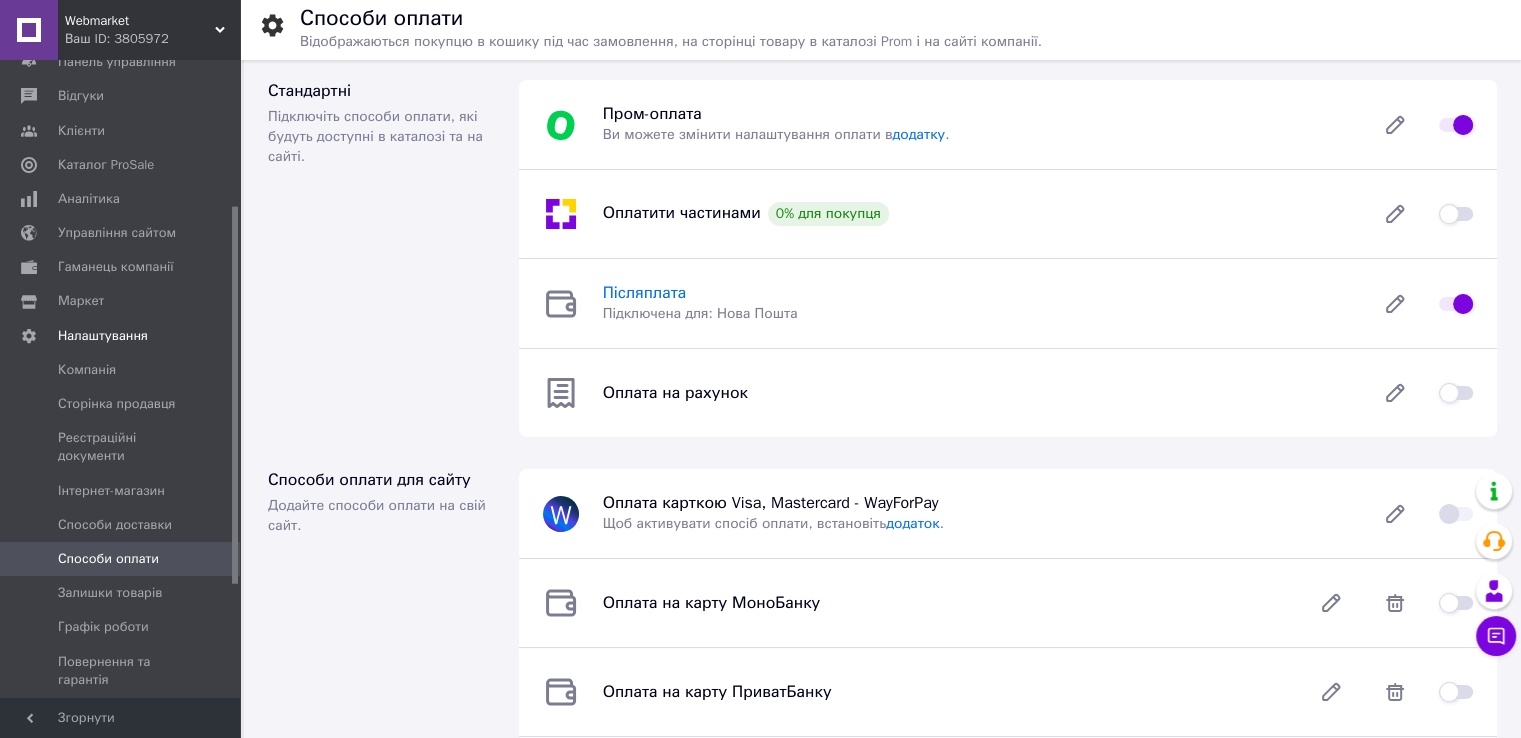 click on "Післяплата" at bounding box center [645, 293] 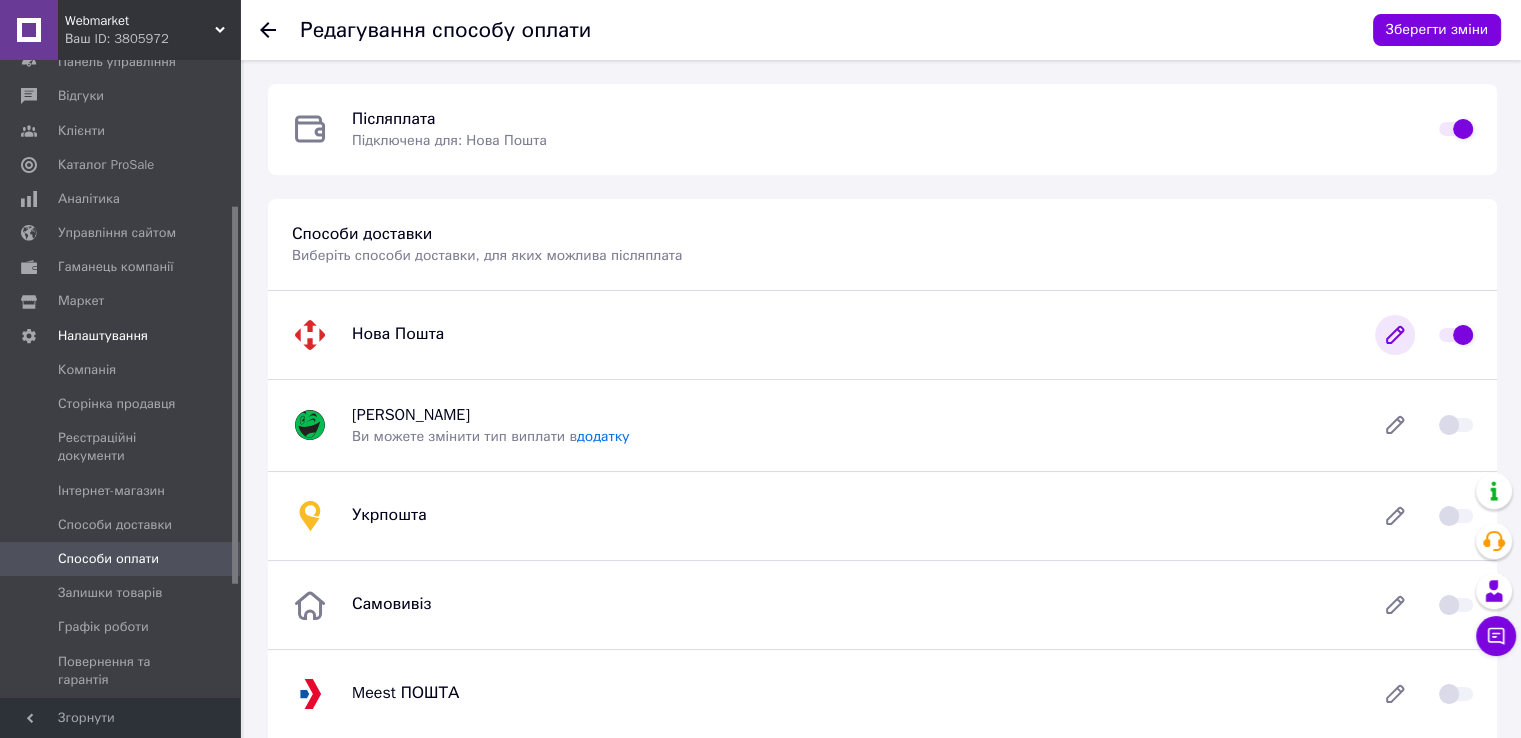 click 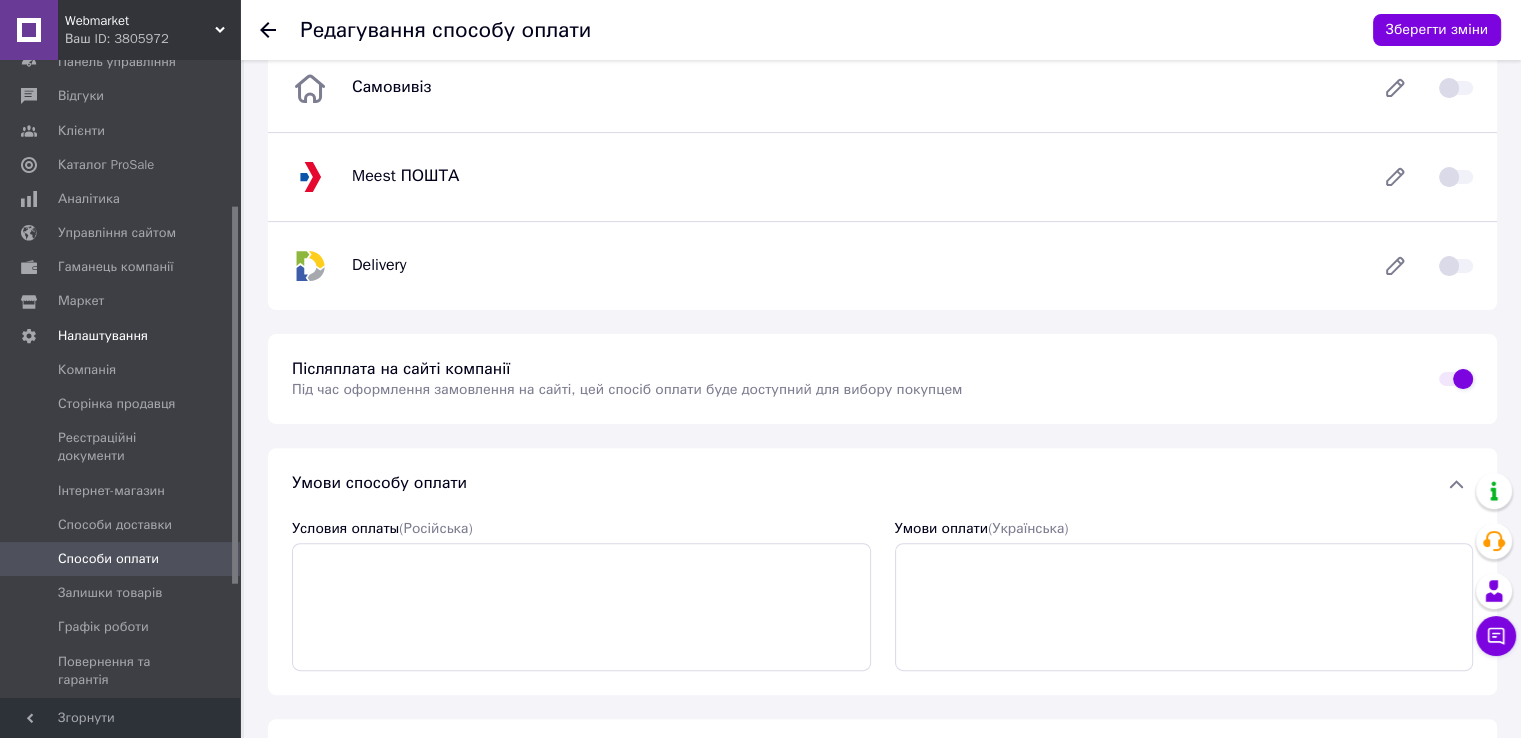 scroll, scrollTop: 655, scrollLeft: 0, axis: vertical 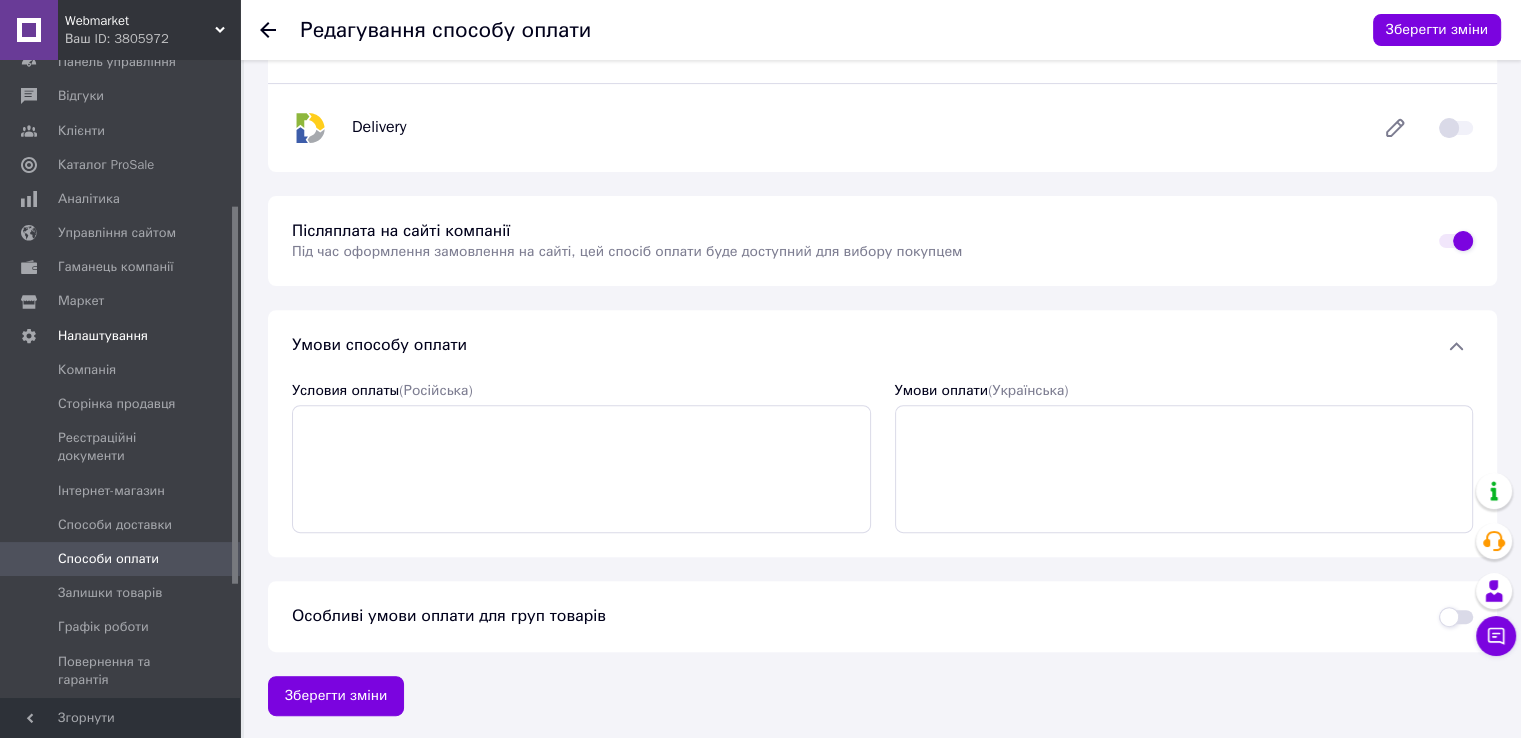 click on "Особливі умови оплати для груп товарів" at bounding box center (449, 616) 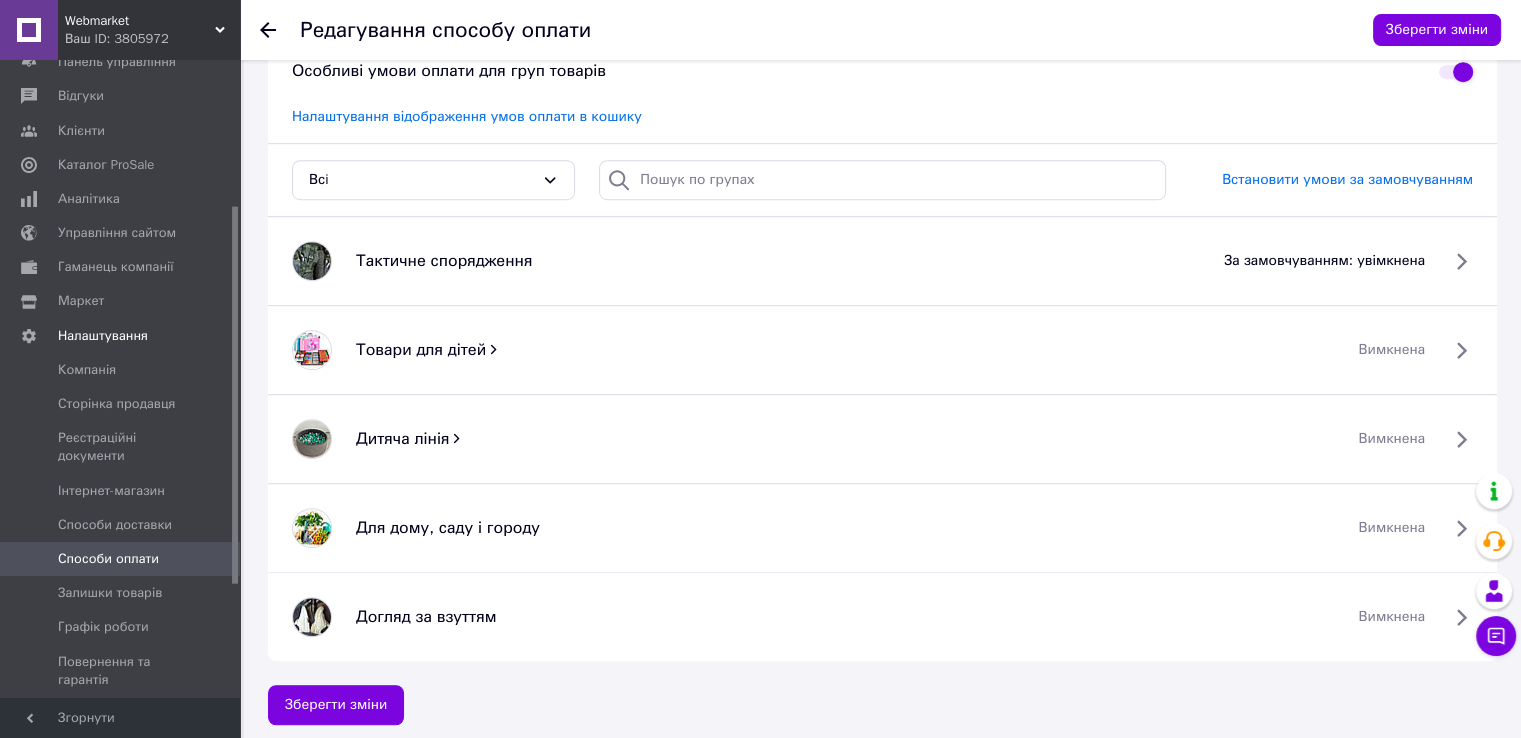 scroll, scrollTop: 1208, scrollLeft: 0, axis: vertical 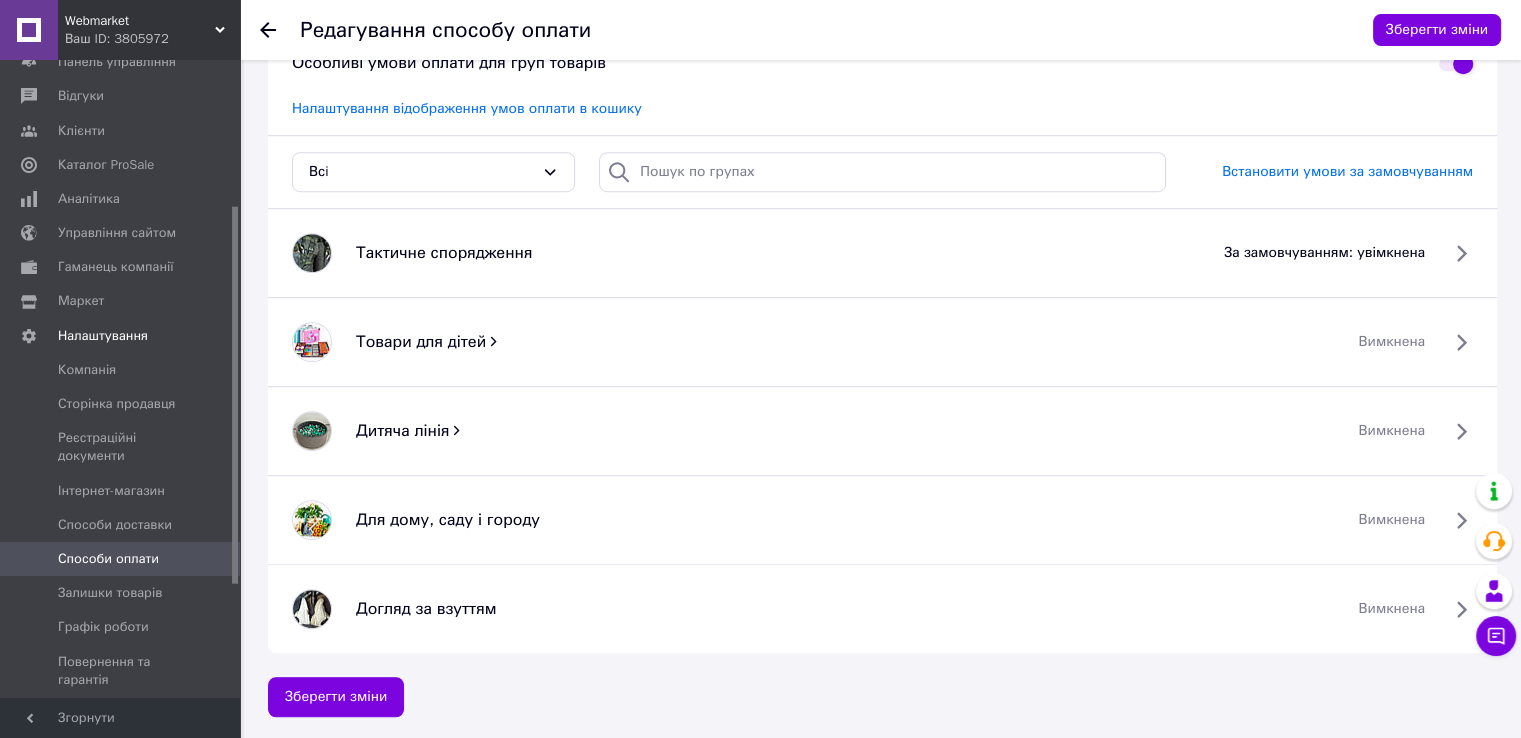 click on "вимкнена" at bounding box center [1391, 520] 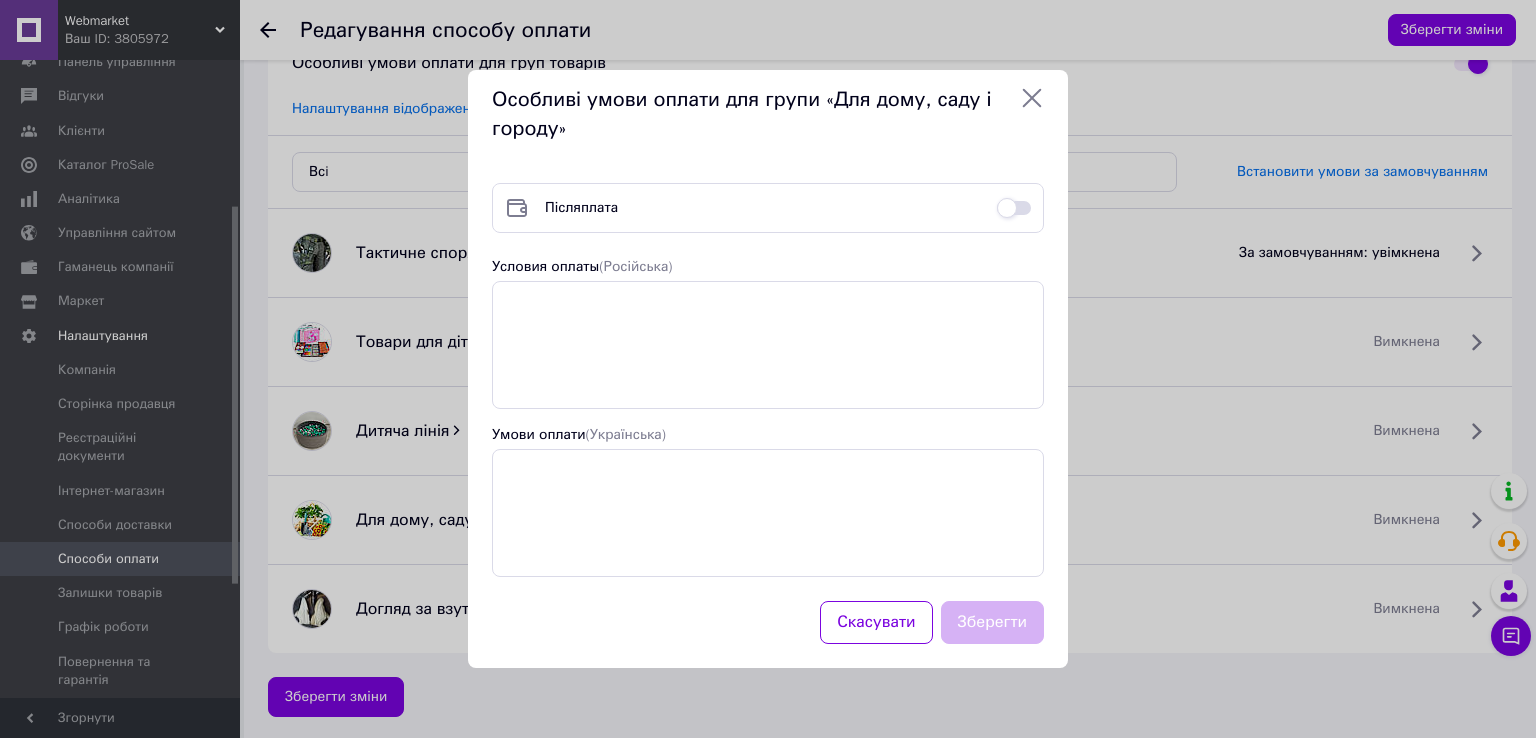click 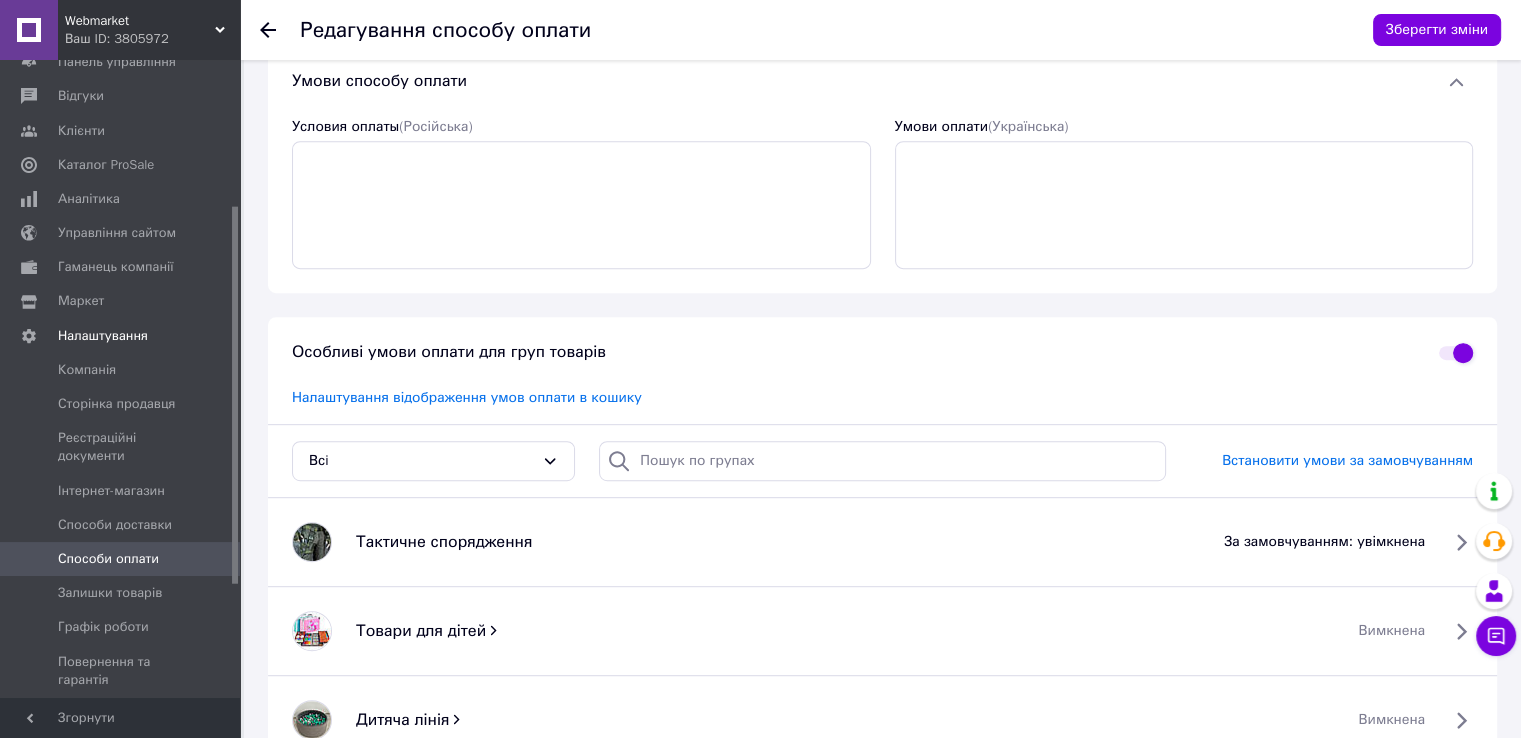 scroll, scrollTop: 908, scrollLeft: 0, axis: vertical 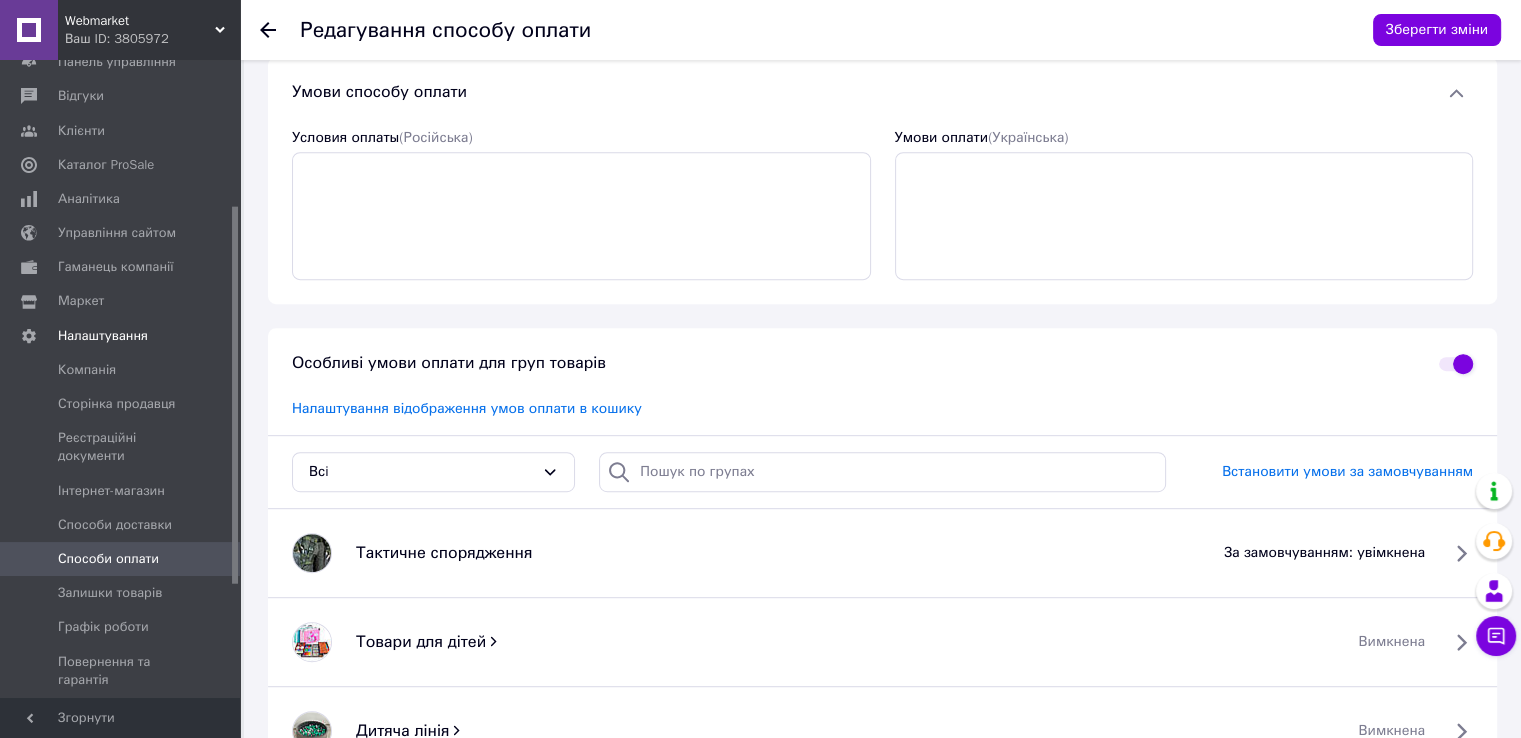 click at bounding box center [1456, 364] 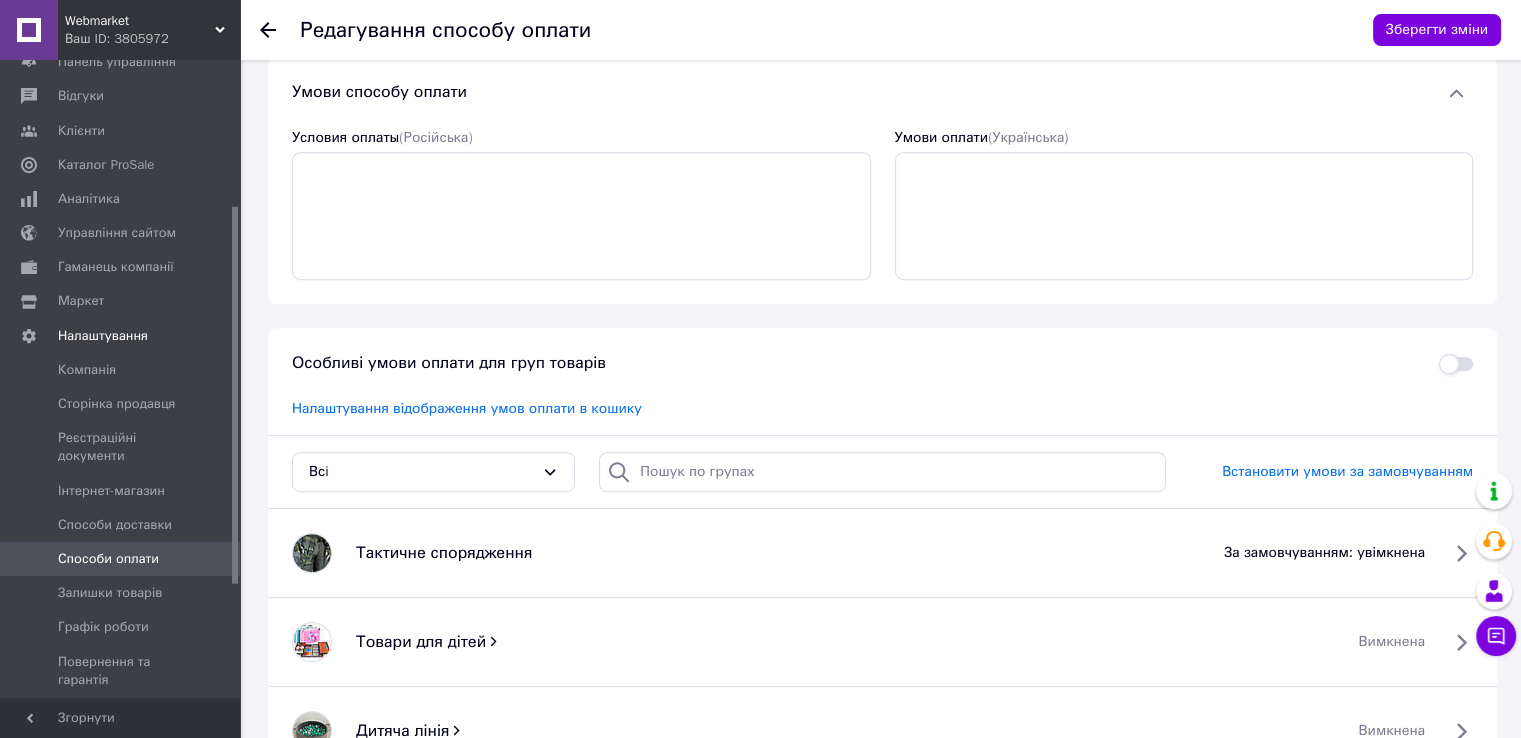 checkbox on "false" 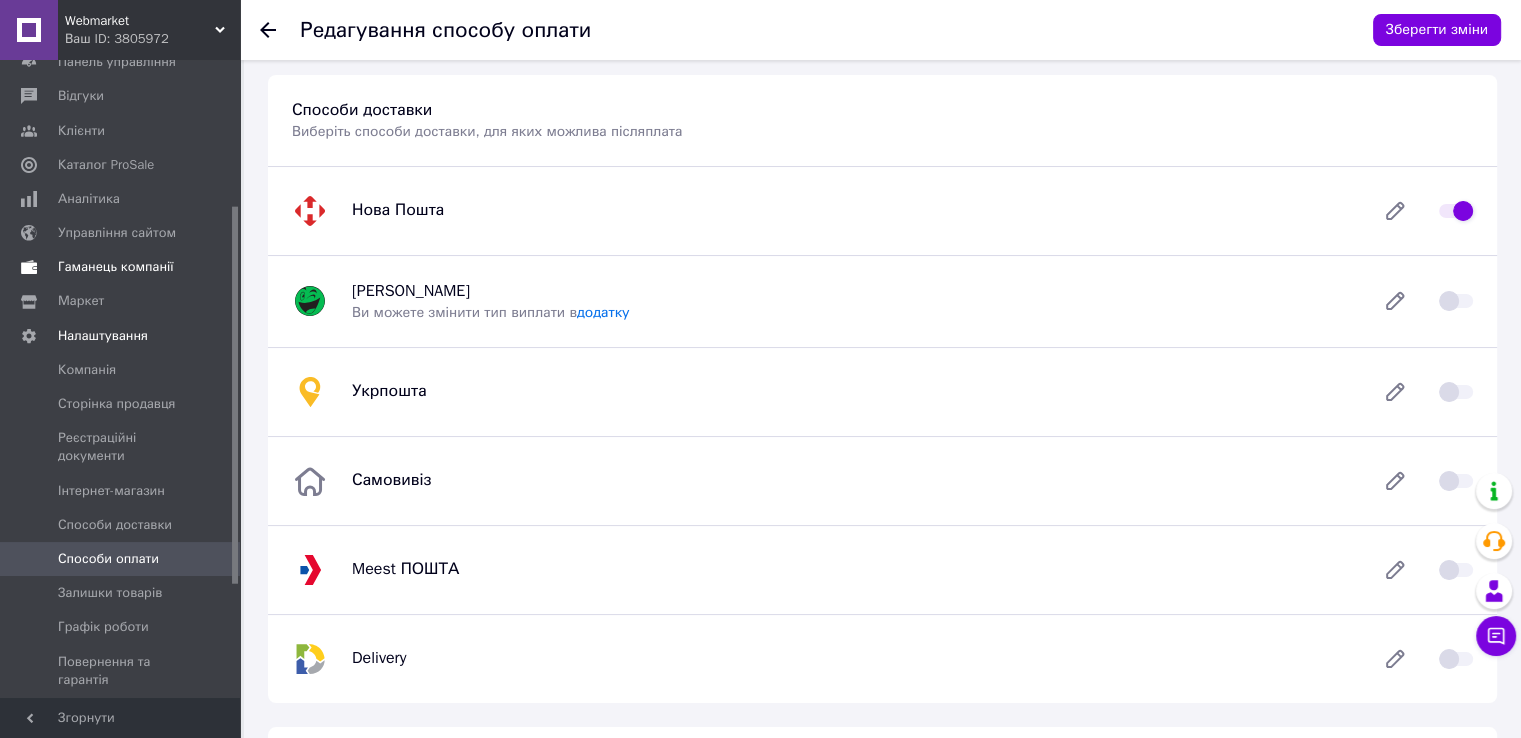 scroll, scrollTop: 0, scrollLeft: 0, axis: both 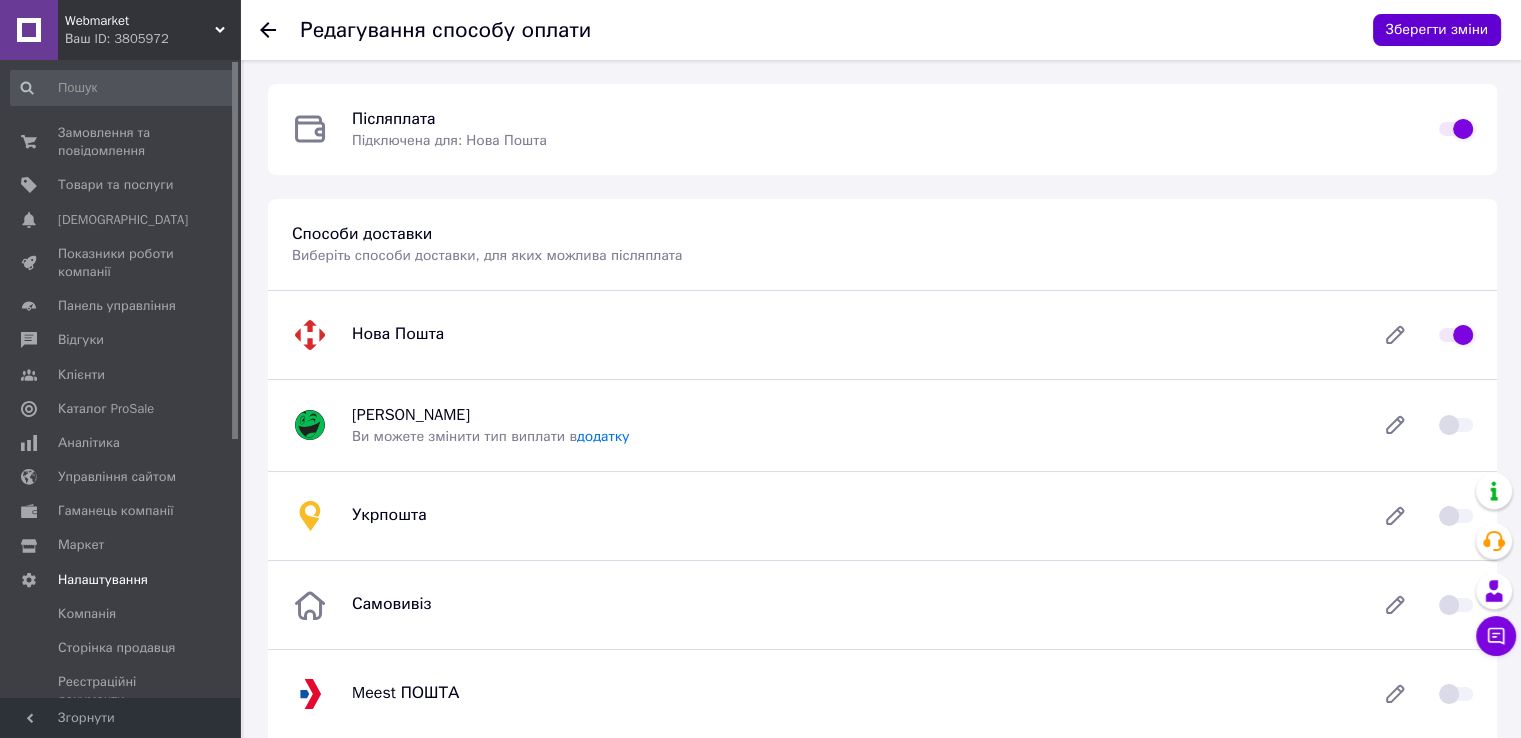 click on "Зберегти зміни" at bounding box center (1437, 30) 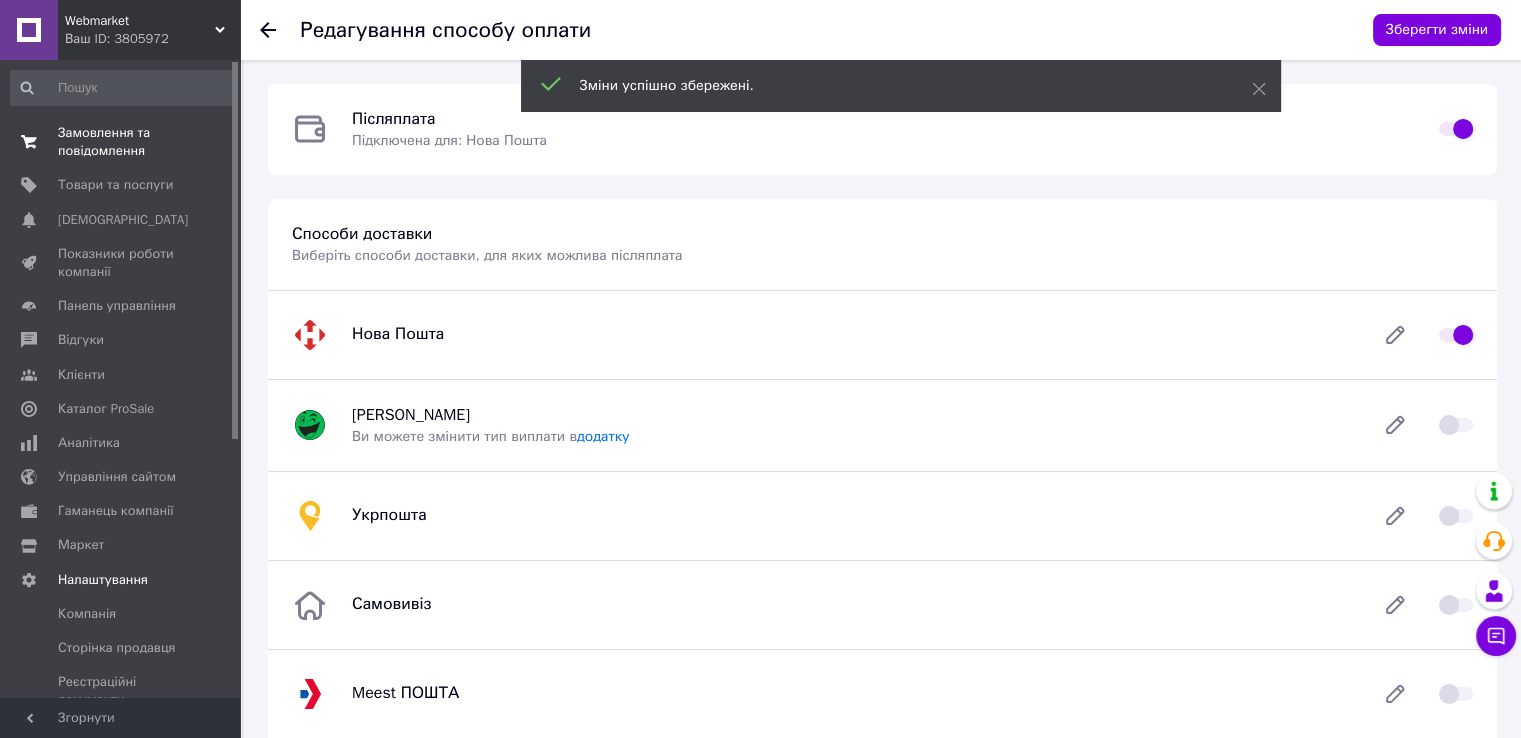 click on "Замовлення та повідомлення" at bounding box center (121, 142) 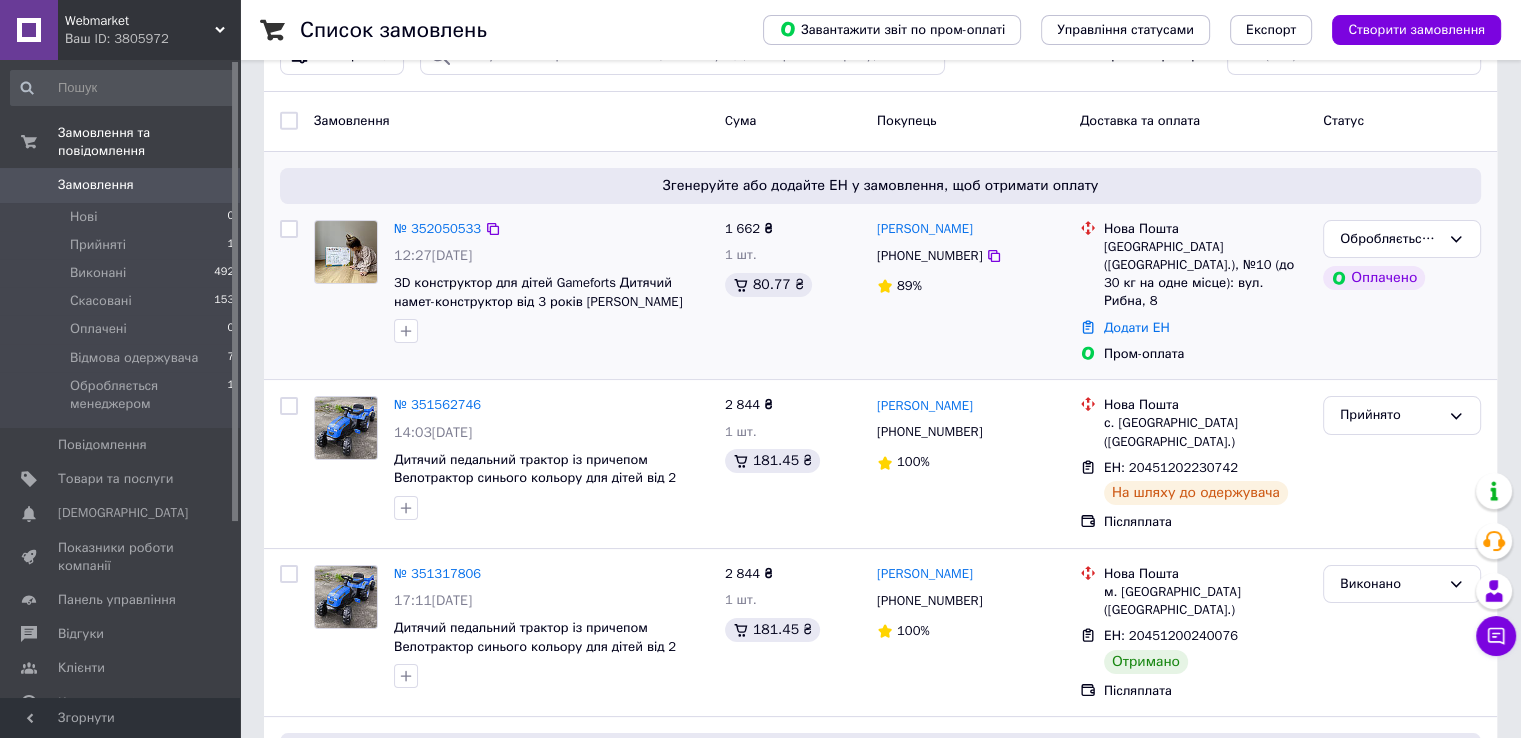 scroll, scrollTop: 100, scrollLeft: 0, axis: vertical 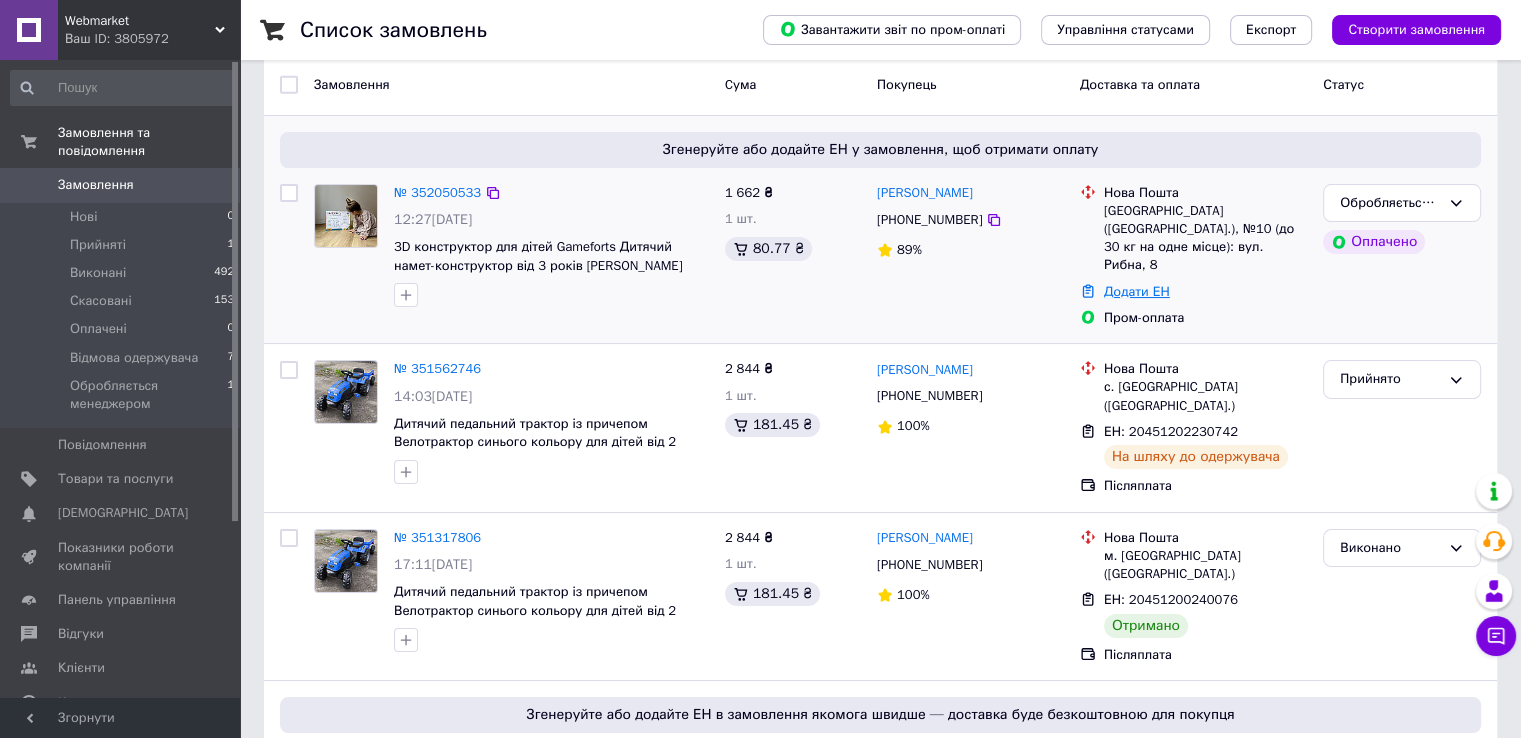 click on "Додати ЕН" at bounding box center (1137, 291) 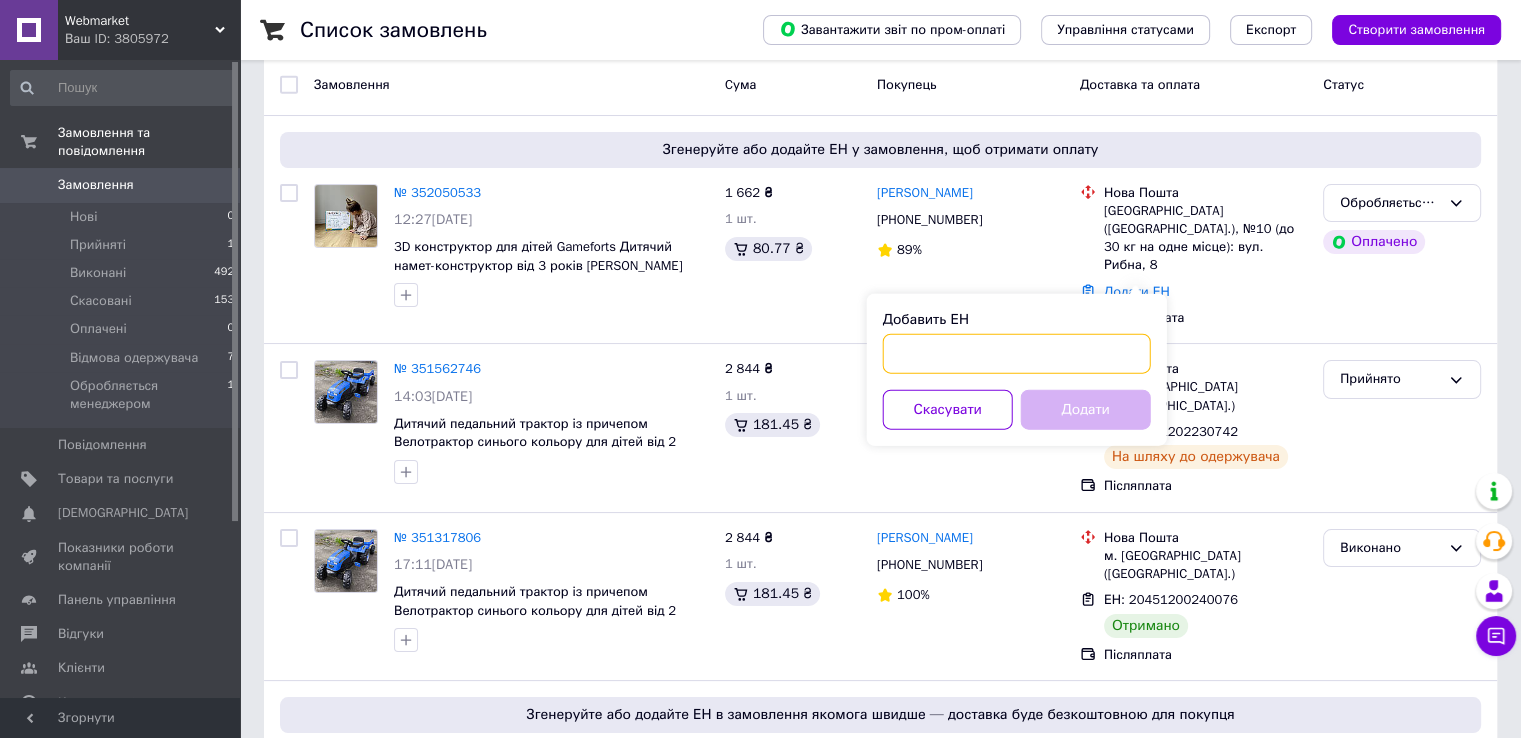 click on "Добавить ЕН" at bounding box center (1017, 354) 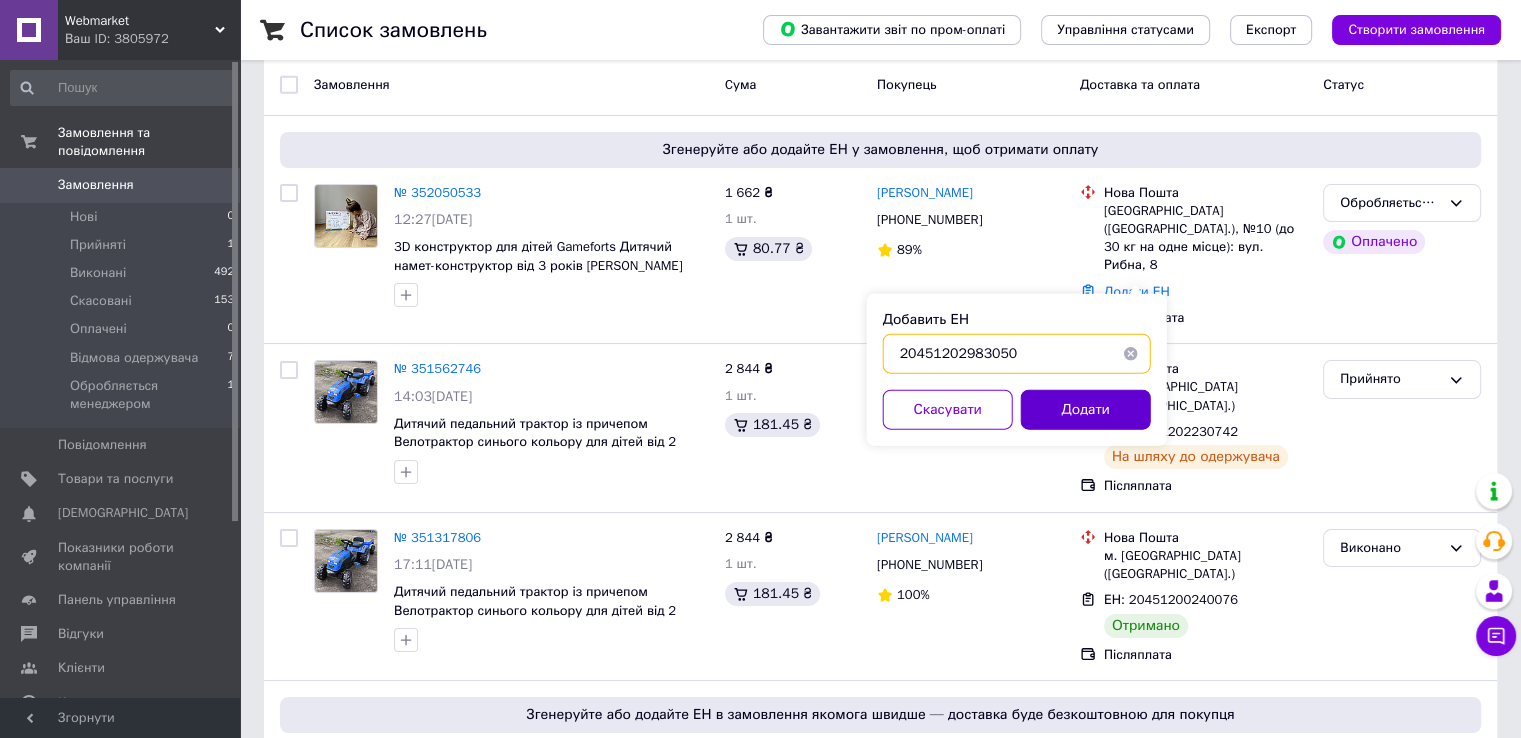 type on "20451202983050" 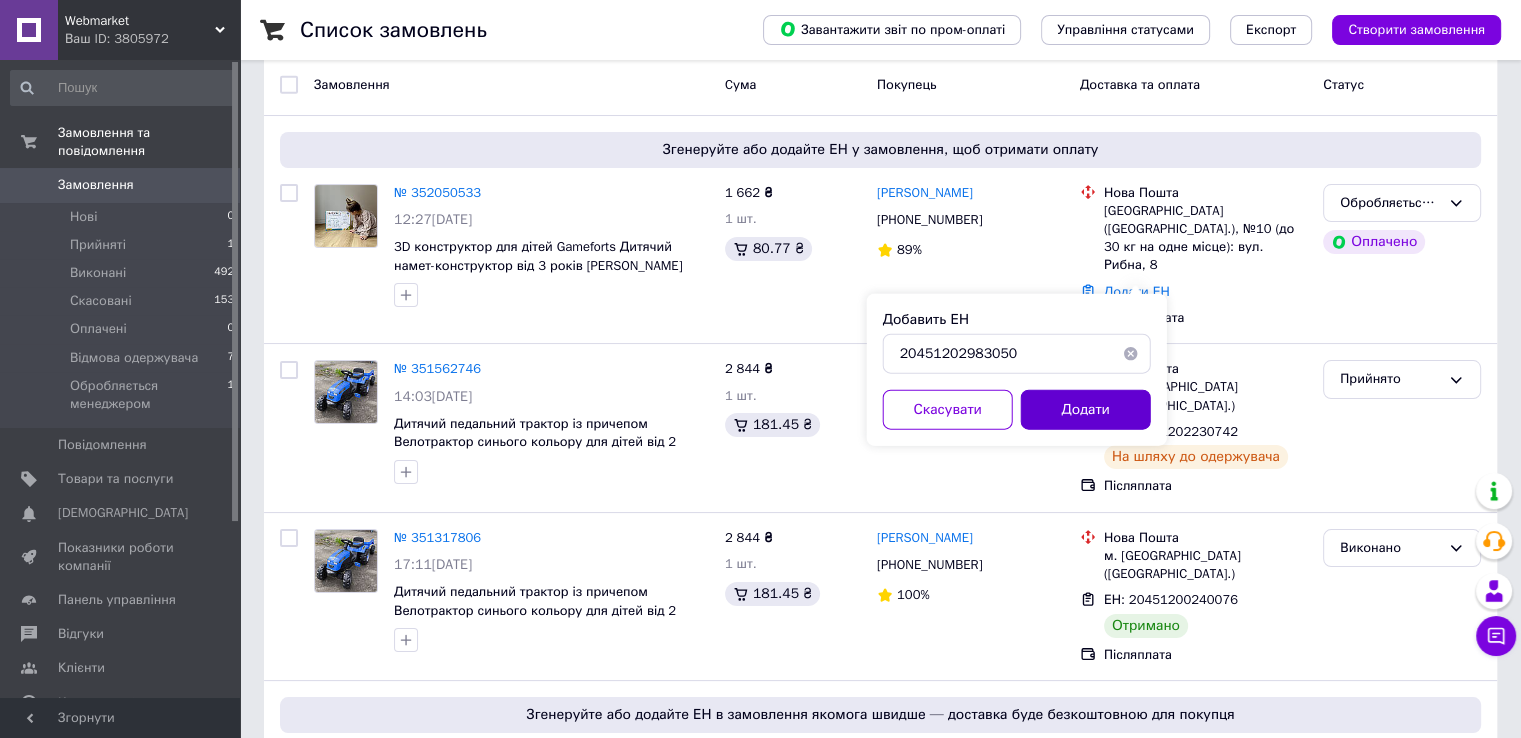 click on "Додати" at bounding box center [1086, 410] 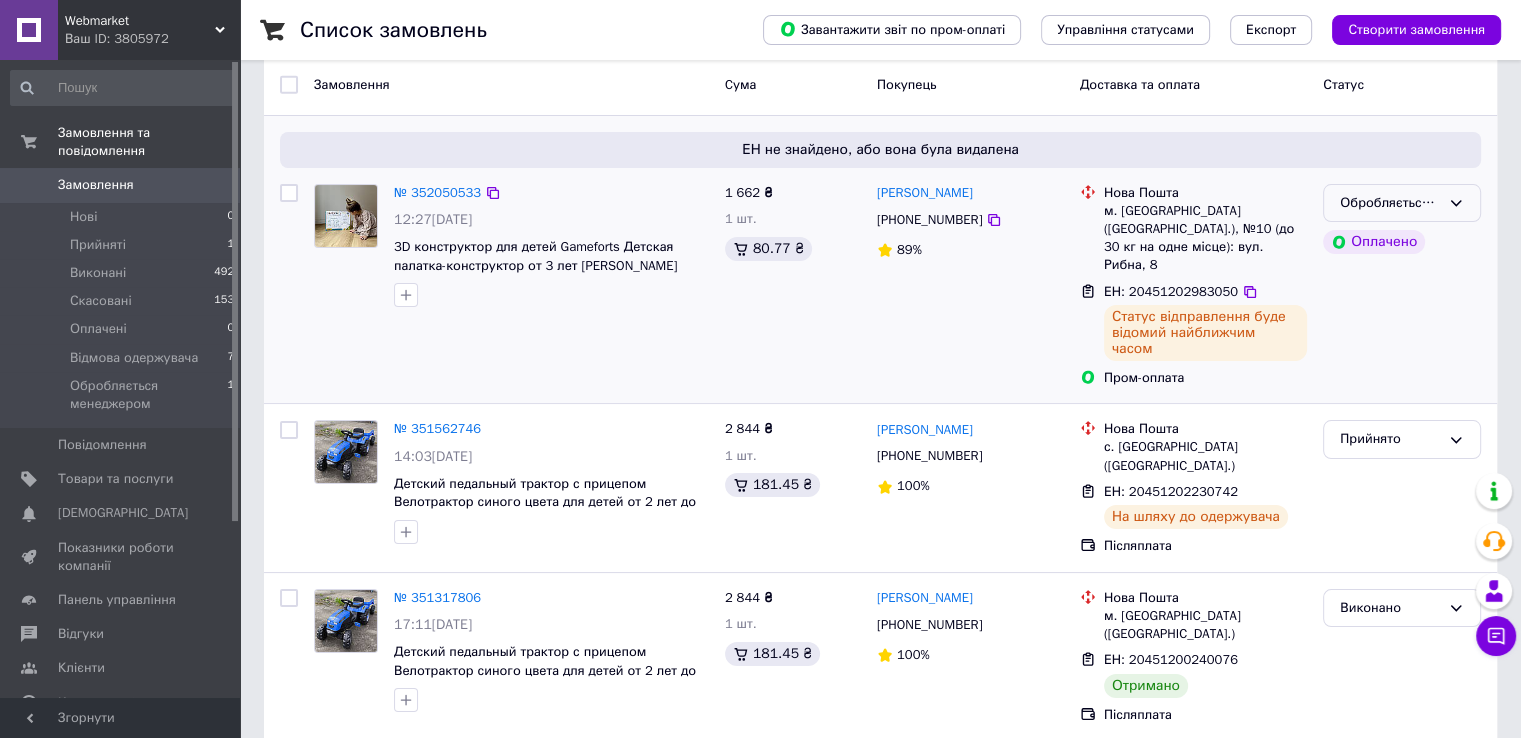 click on "Обробляється менеджером" at bounding box center (1390, 203) 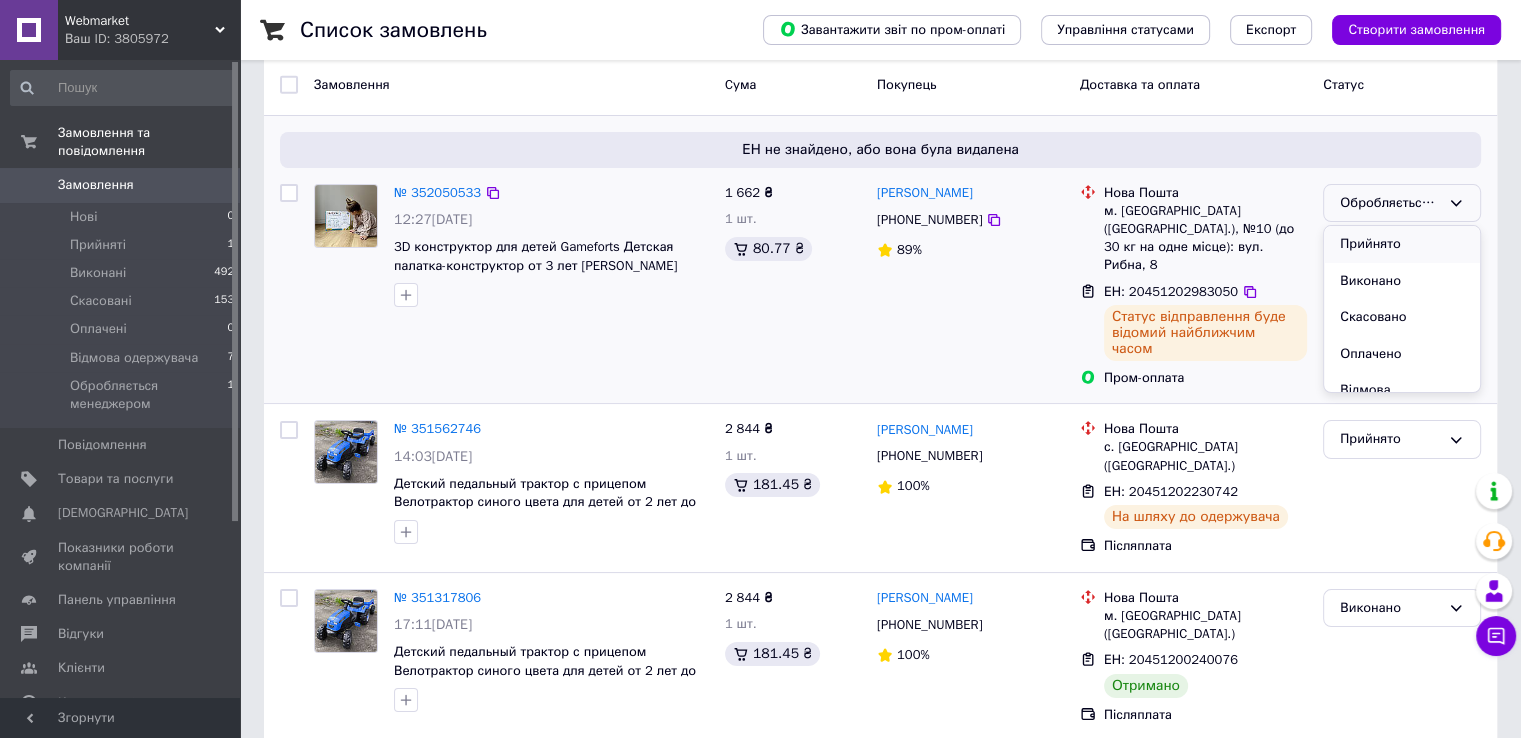 click on "Прийнято" at bounding box center (1402, 244) 